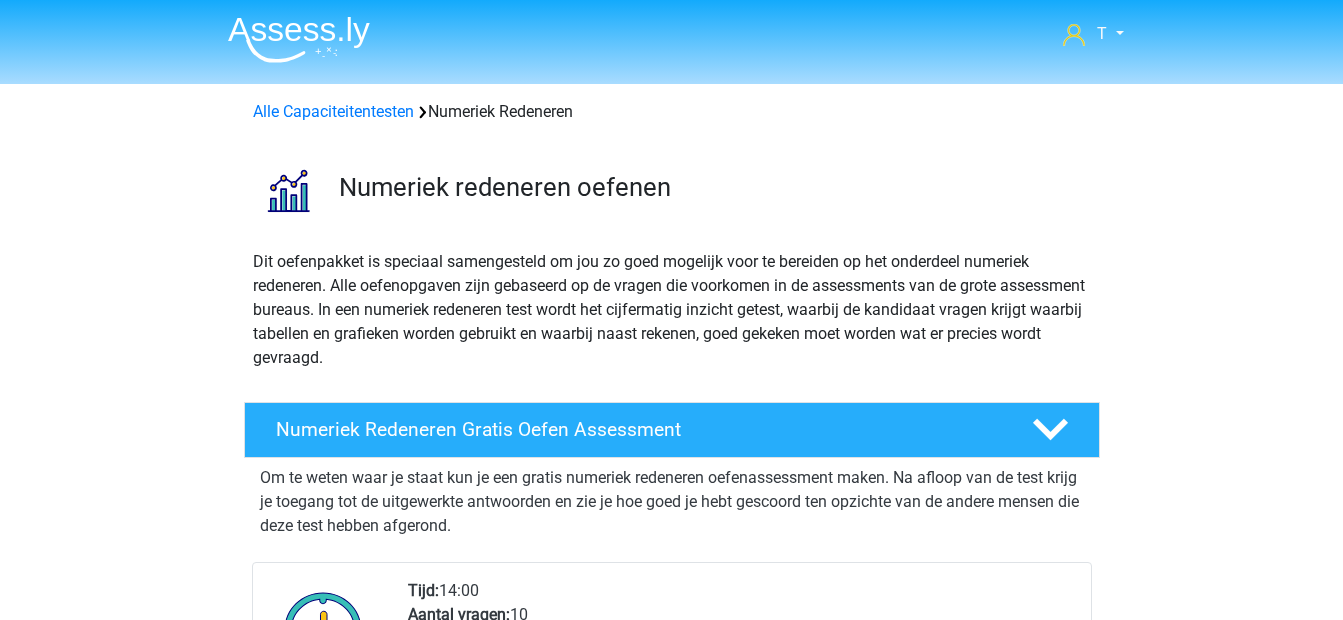 scroll, scrollTop: 917, scrollLeft: 0, axis: vertical 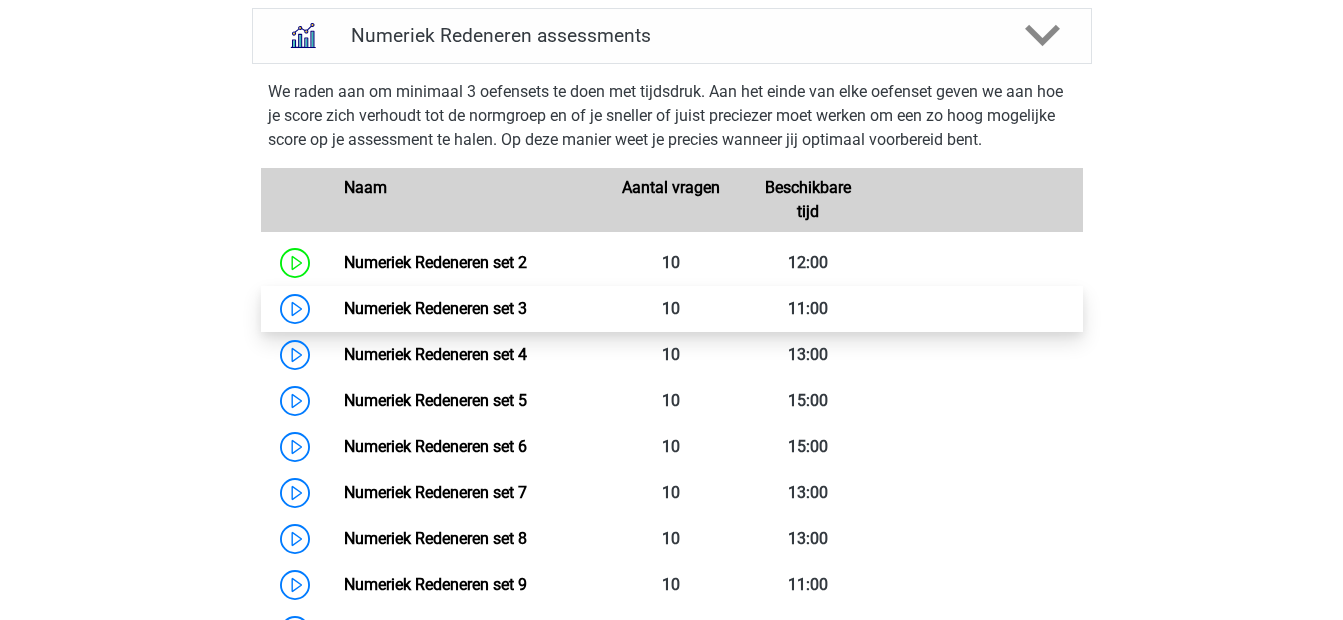 click on "Numeriek Redeneren
set 3" at bounding box center [435, 308] 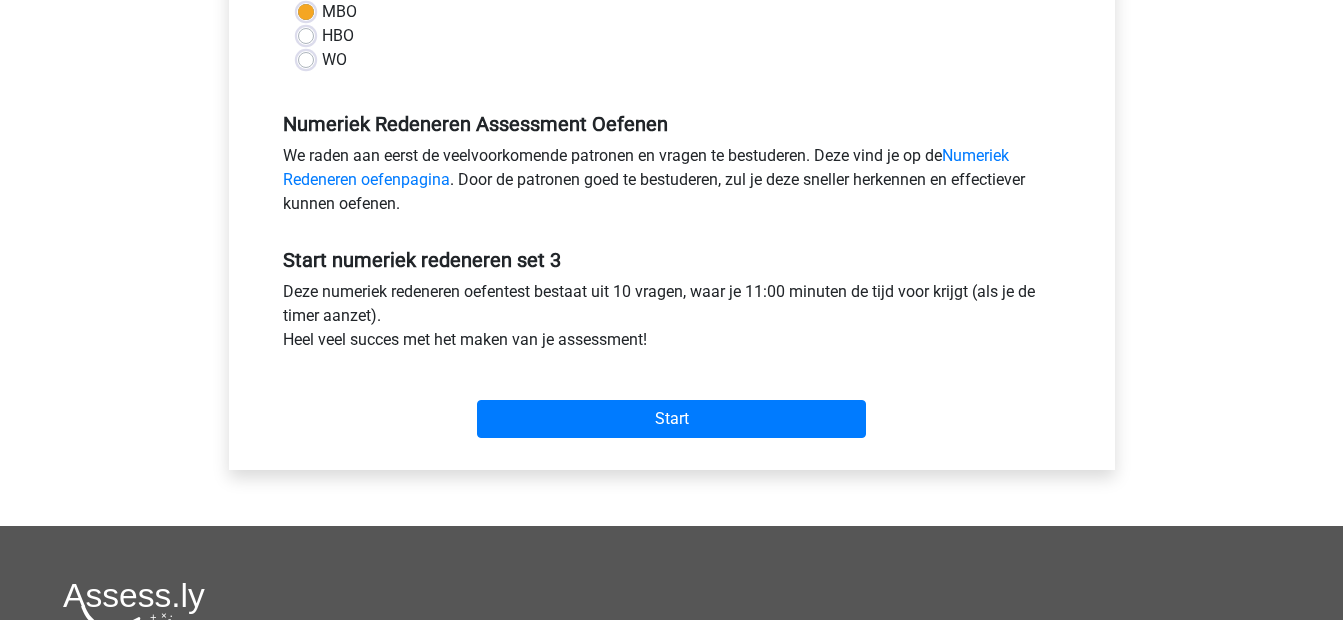 scroll, scrollTop: 533, scrollLeft: 0, axis: vertical 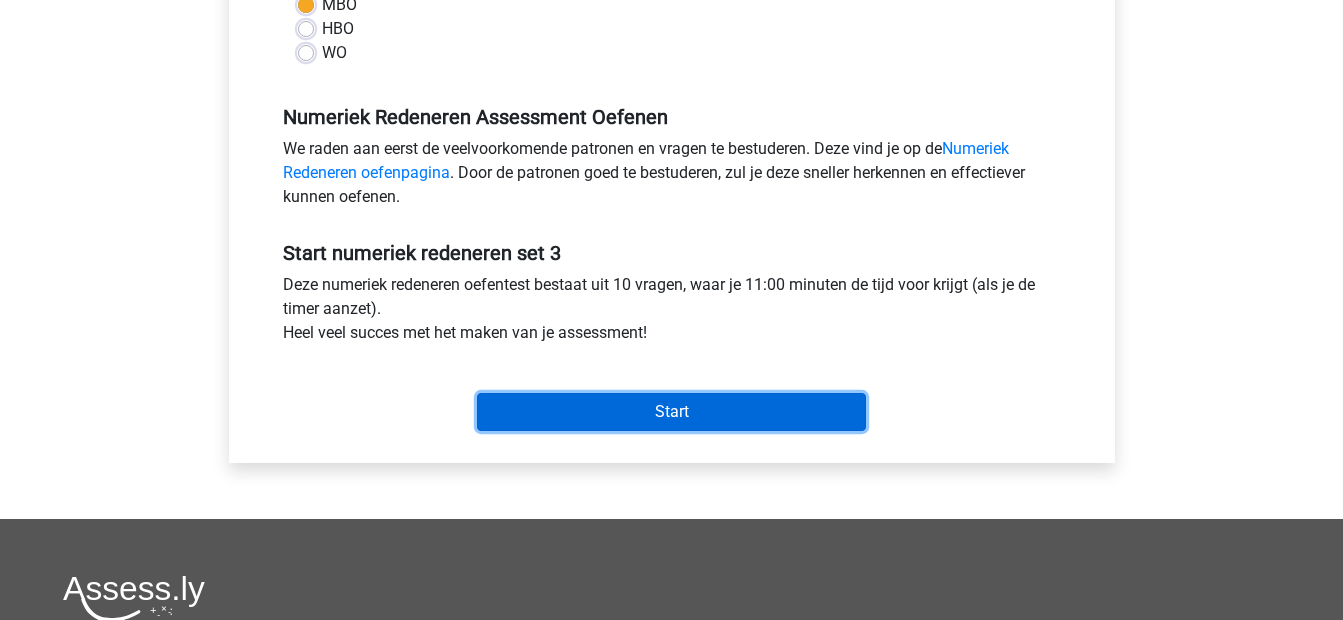 click on "Start" at bounding box center (671, 412) 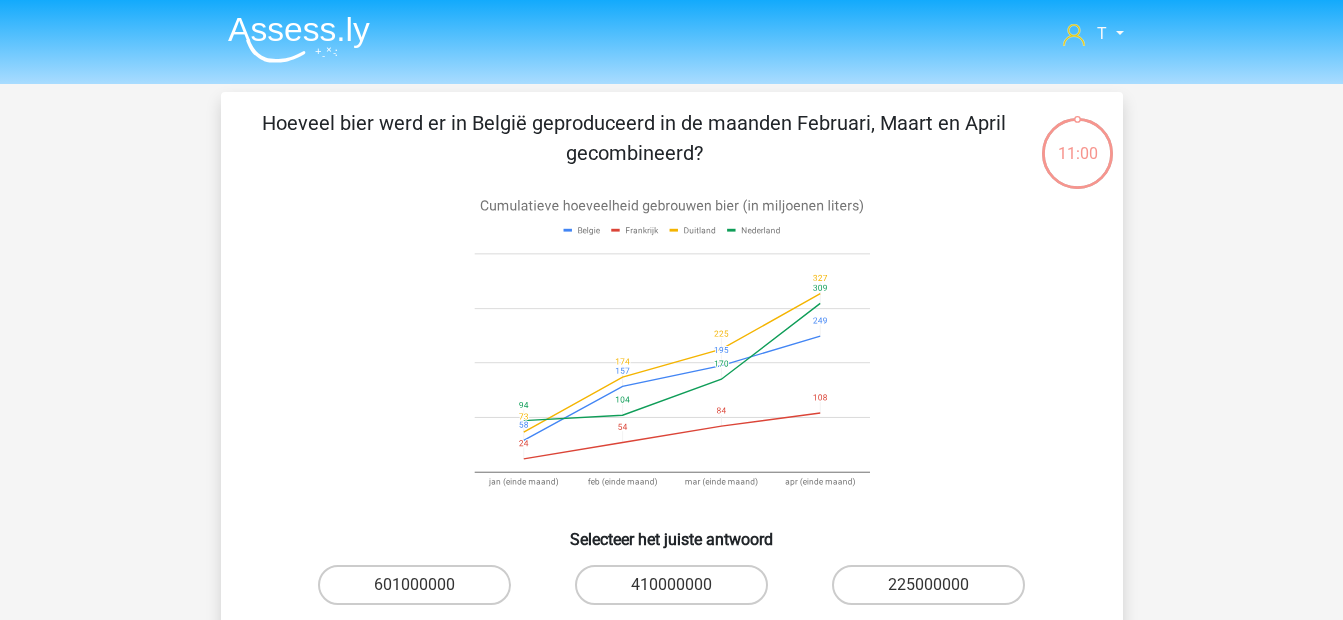 scroll, scrollTop: 0, scrollLeft: 0, axis: both 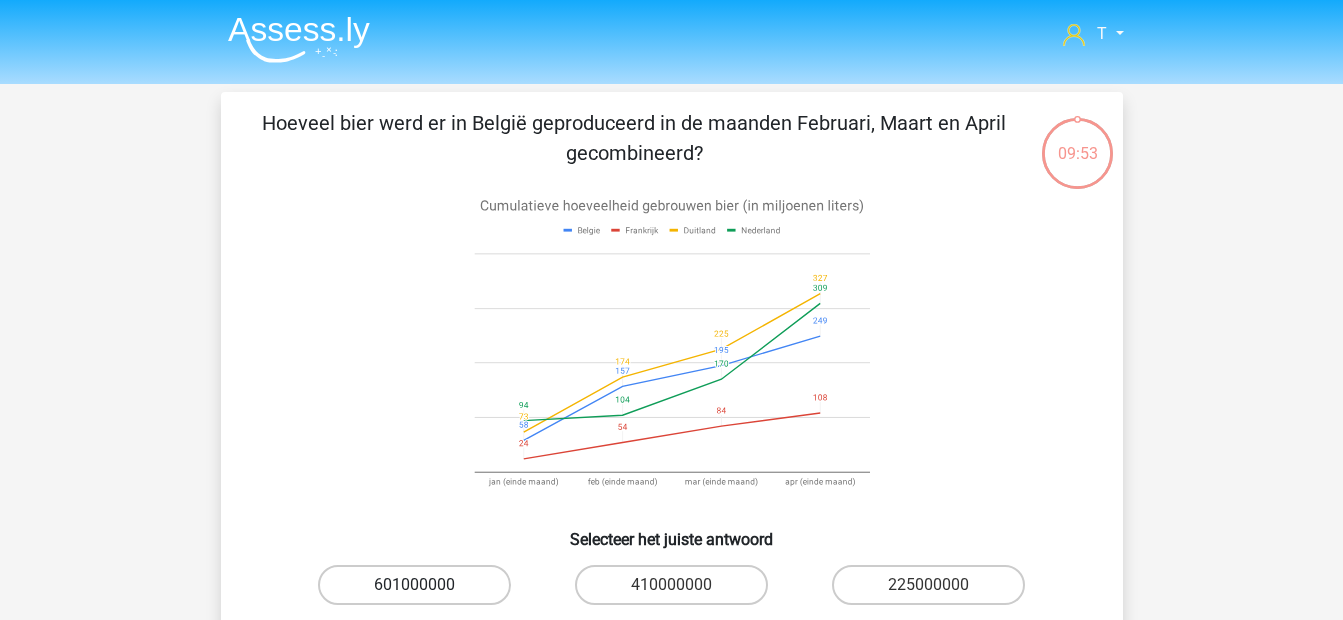 click on "601000000" at bounding box center (414, 585) 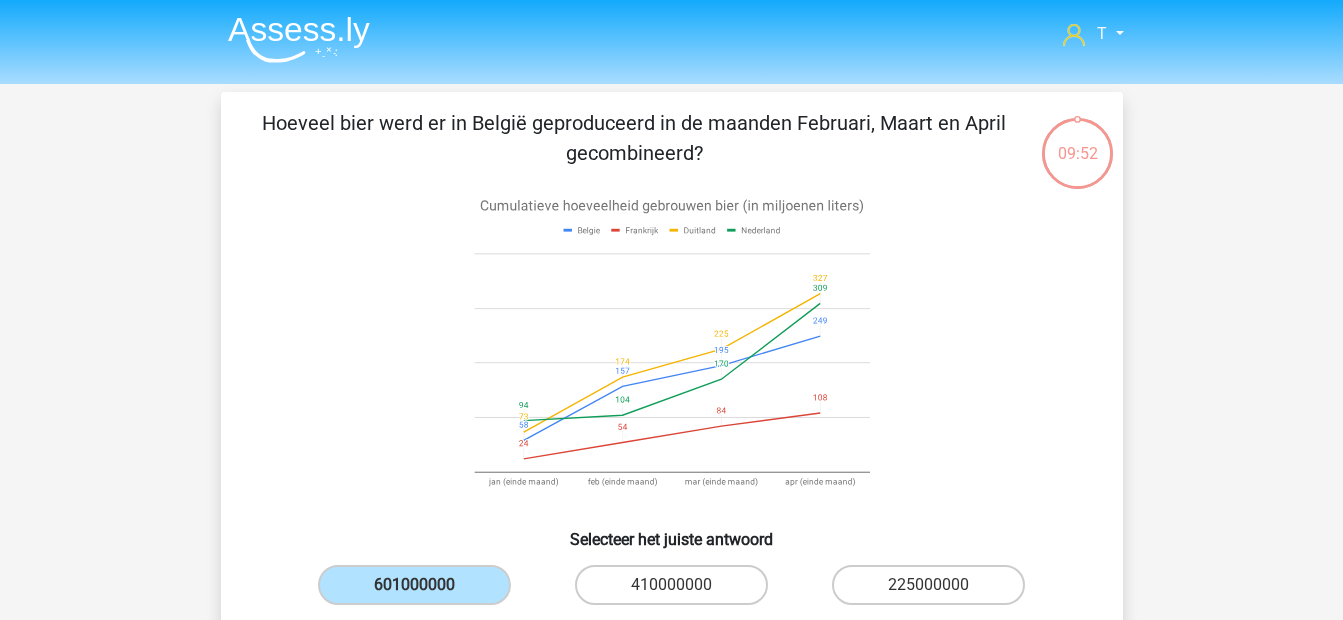 scroll, scrollTop: 133, scrollLeft: 0, axis: vertical 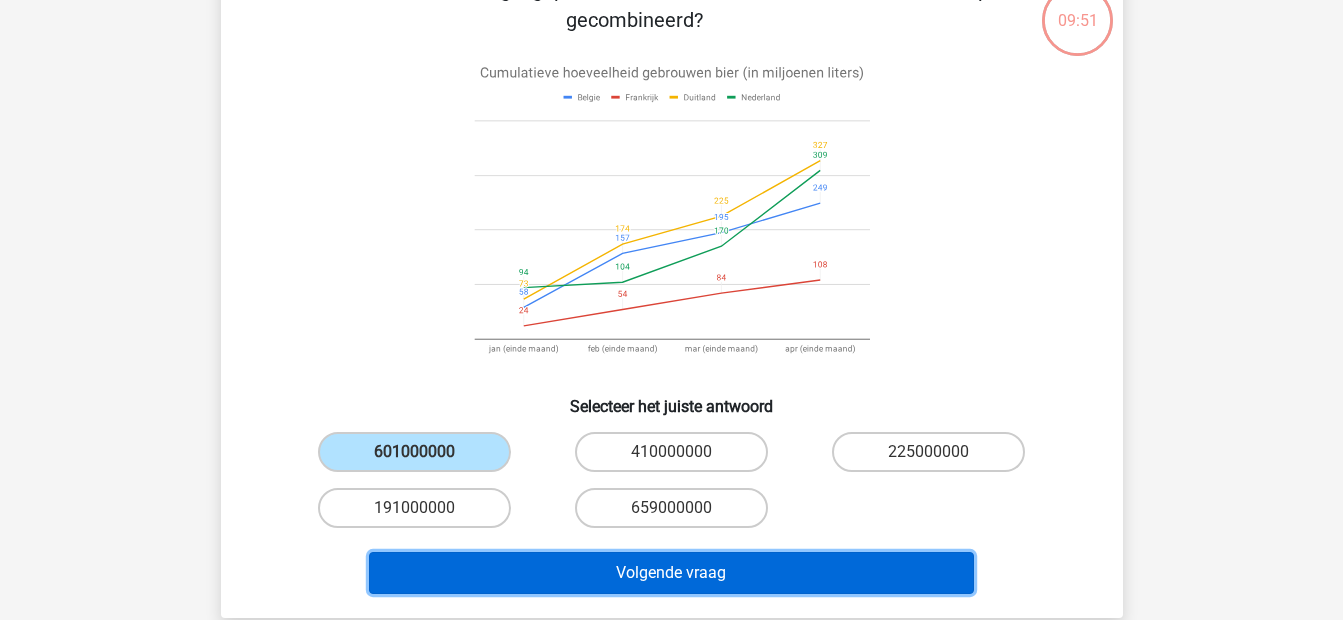 click on "Volgende vraag" at bounding box center [671, 573] 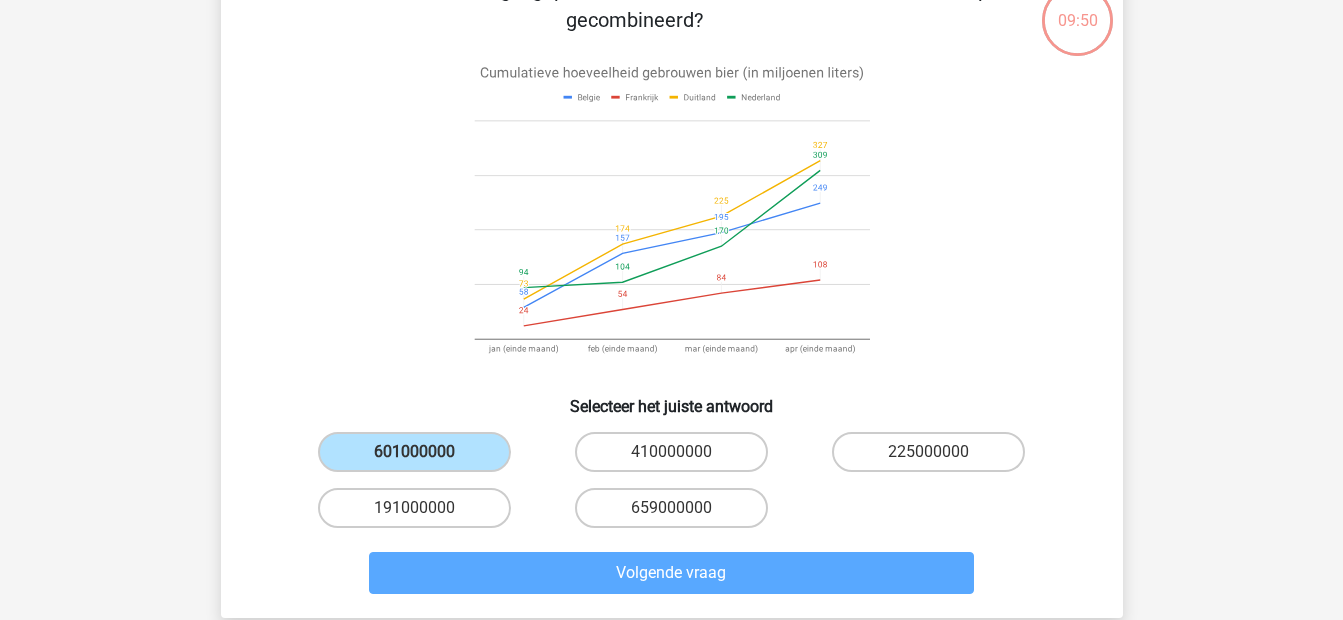 scroll, scrollTop: 92, scrollLeft: 0, axis: vertical 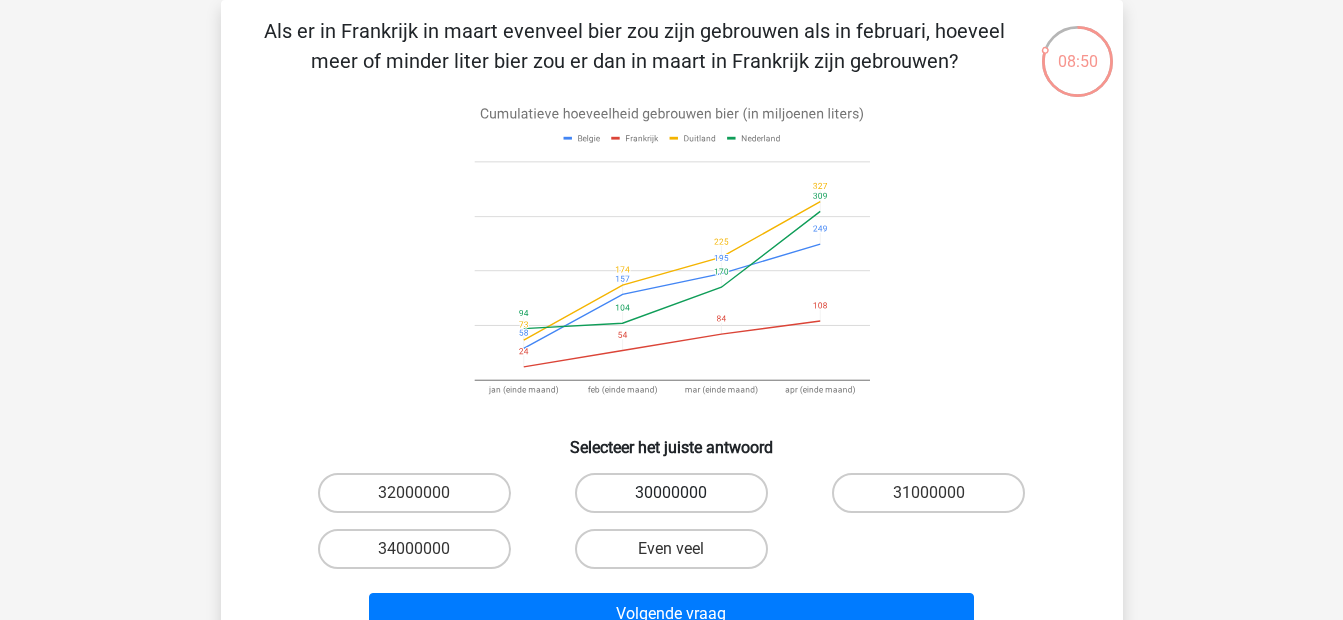 click on "30000000" at bounding box center [671, 493] 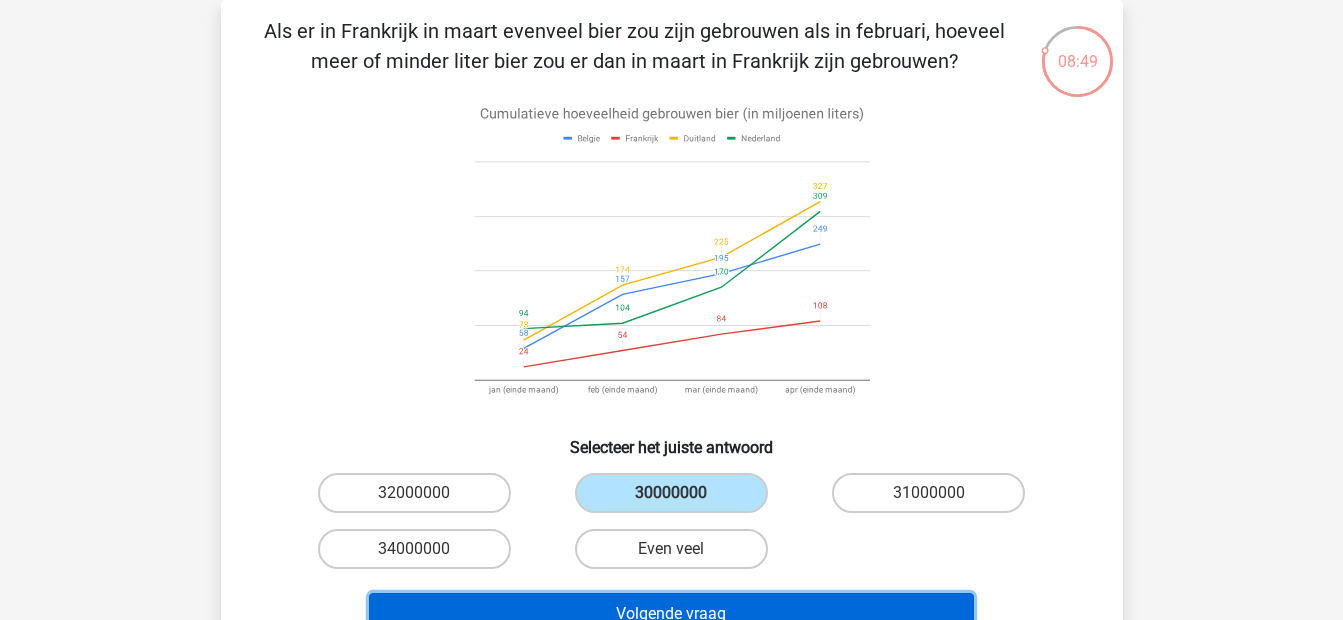 click on "Volgende vraag" at bounding box center [671, 614] 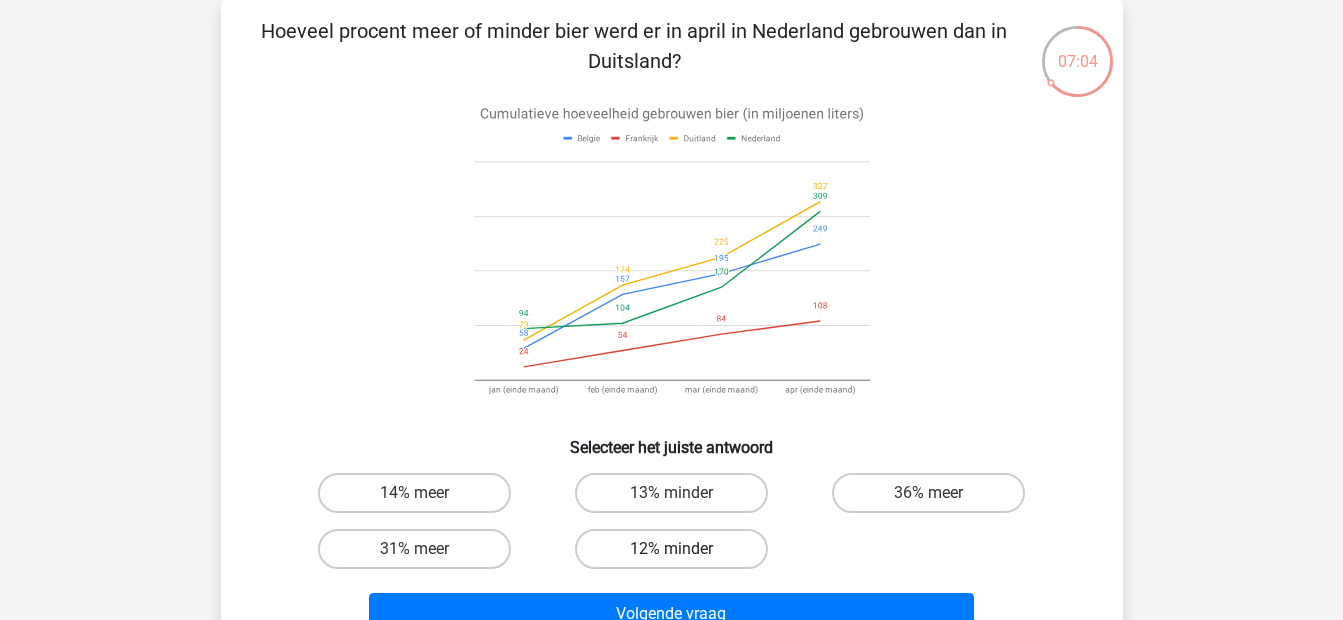 click on "12% minder" at bounding box center [671, 549] 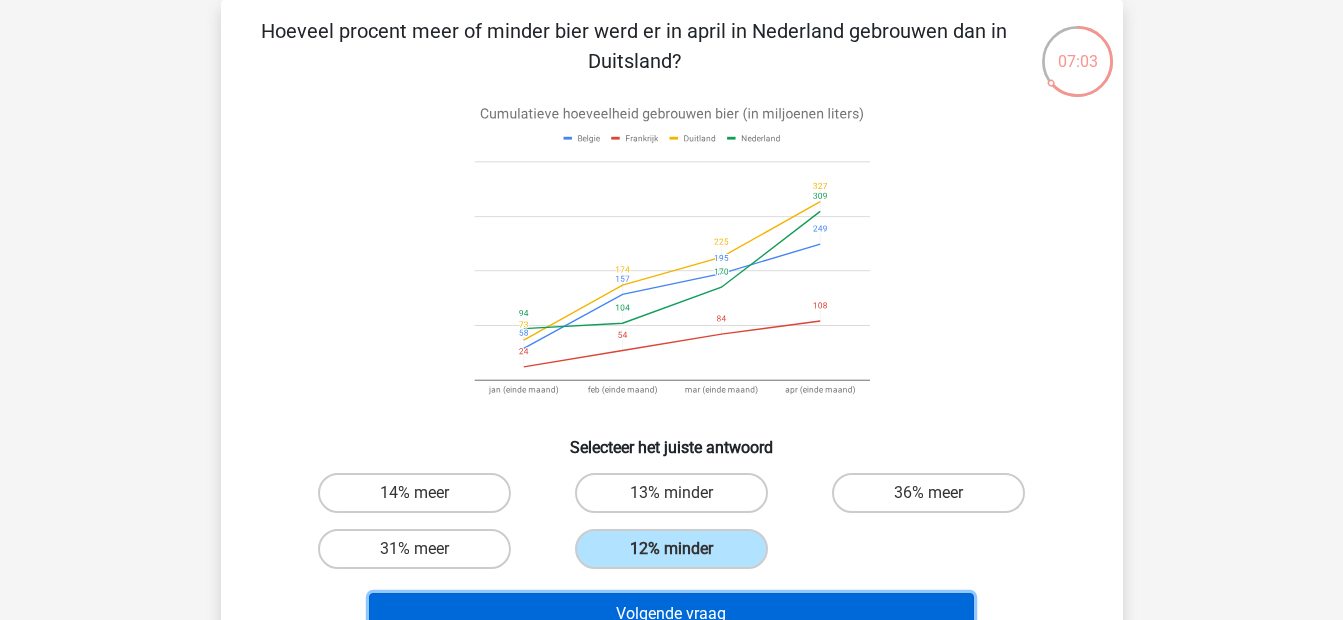 click on "Volgende vraag" at bounding box center [671, 614] 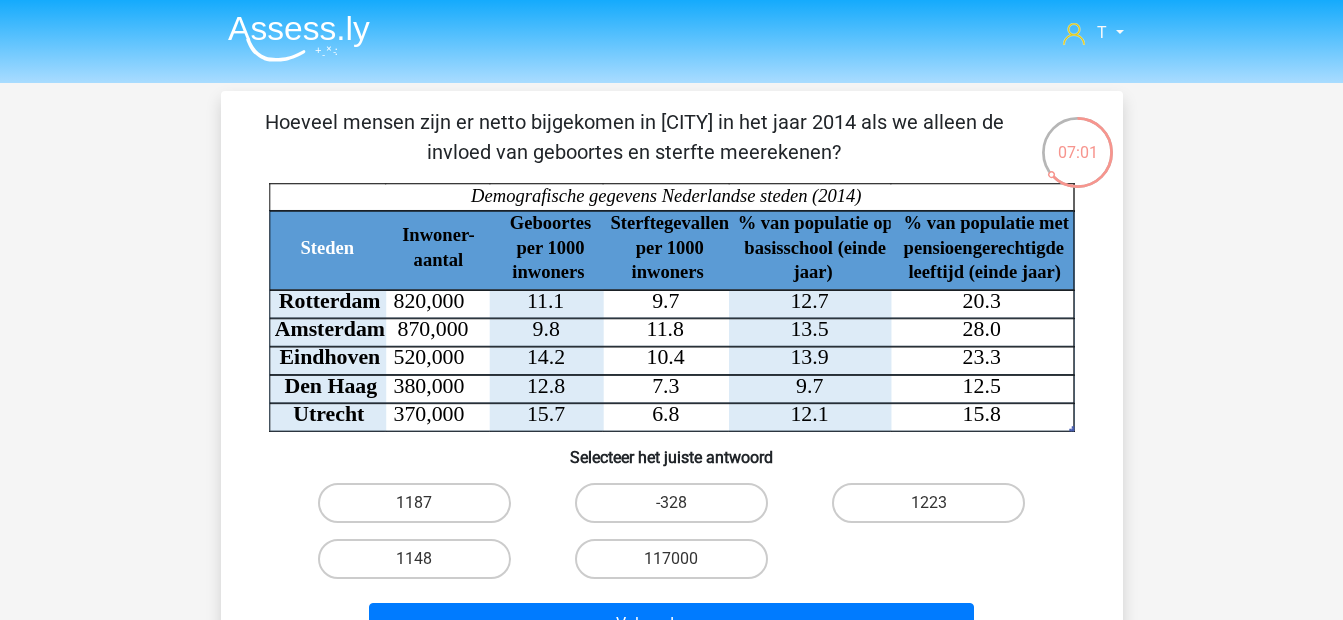 scroll, scrollTop: 0, scrollLeft: 0, axis: both 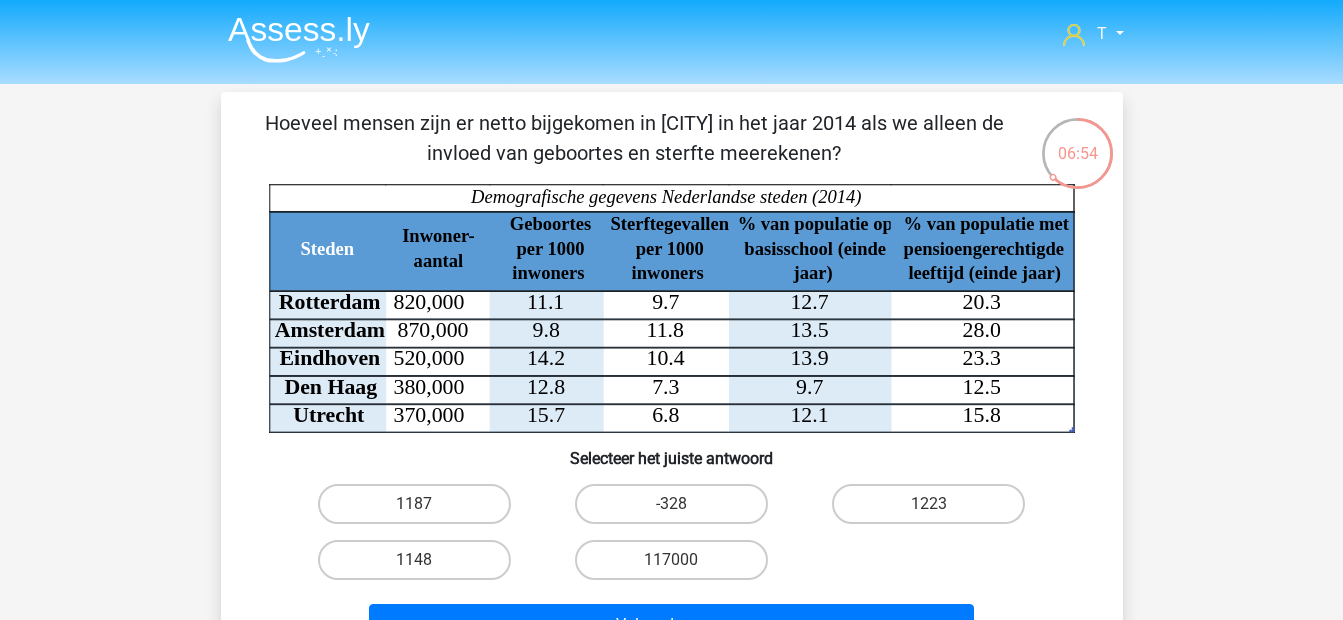 click on "Hoeveel mensen zijn er netto bijgekomen in Rotterdam in het jaar 2014 als we alleen de invloed van geboortes en sterfte meerekenen?
Steden Inwoner- aantal Geboortes  per 1000  inwoners Sterftegevallen  per 1000  inwoners % van populatie op  basisschool (einde  jaar) % van populatie met  pensioengerechtigde leeftijd (einde jaar) Rotterdam 820,000 11.1 9.7 12.7 20.3 Amsterdam  870,000 9.8 11.8 13.5 28.0 Eindhoven 520,000 14.2 10.4 13.9 23.3 Den Haag 380,000 12.8 7.3 9.7 12.5 Utrecht 370,000 15.7 6.8 12.1 15.8 Demografische gegevens Nederlandse steden (2014)
Selecteer het juiste antwoord" at bounding box center (672, 381) 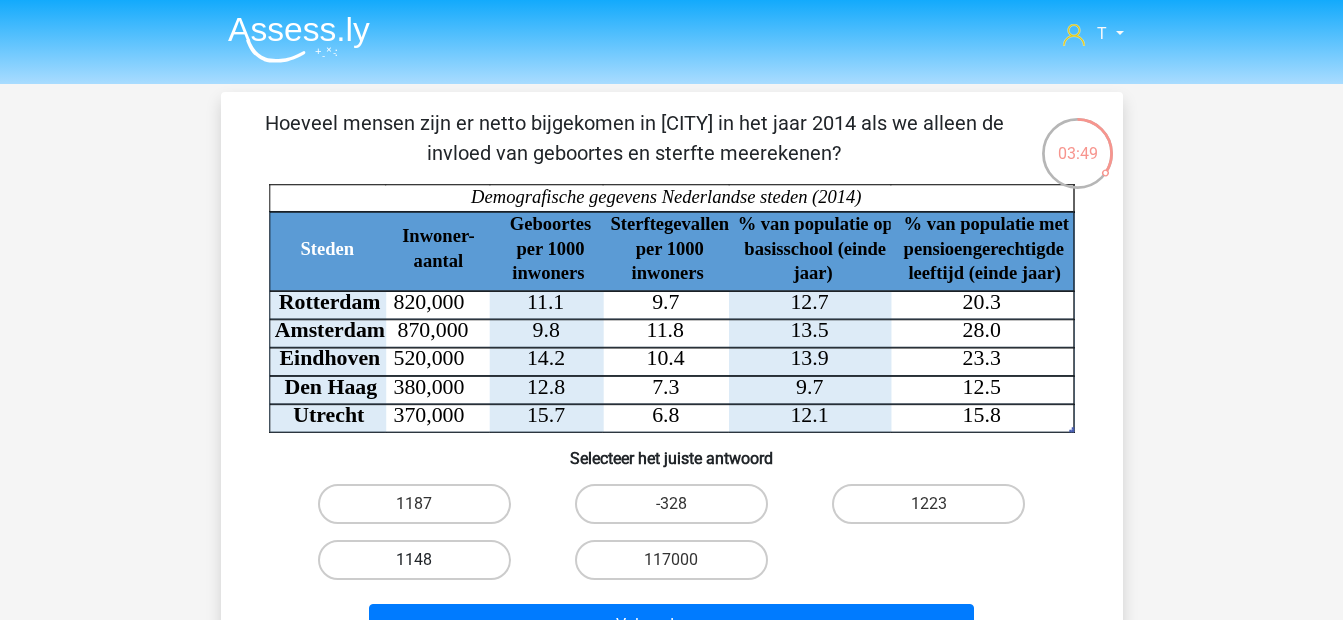 click on "1148" at bounding box center [414, 560] 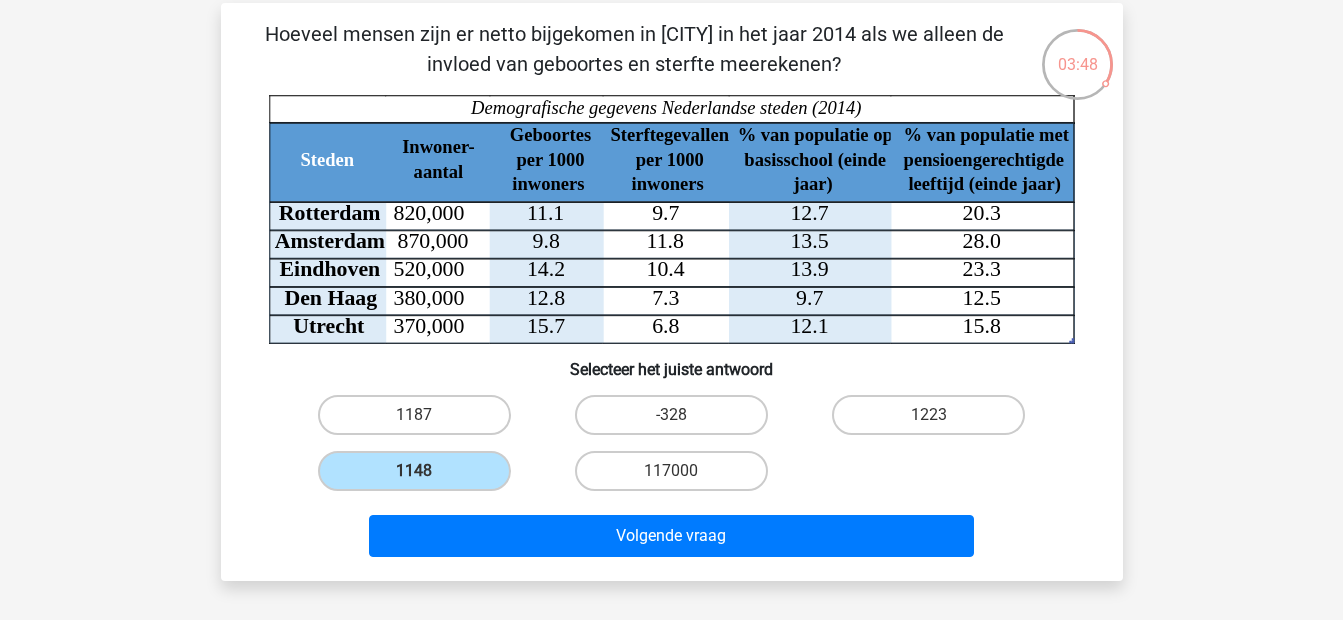 scroll, scrollTop: 133, scrollLeft: 0, axis: vertical 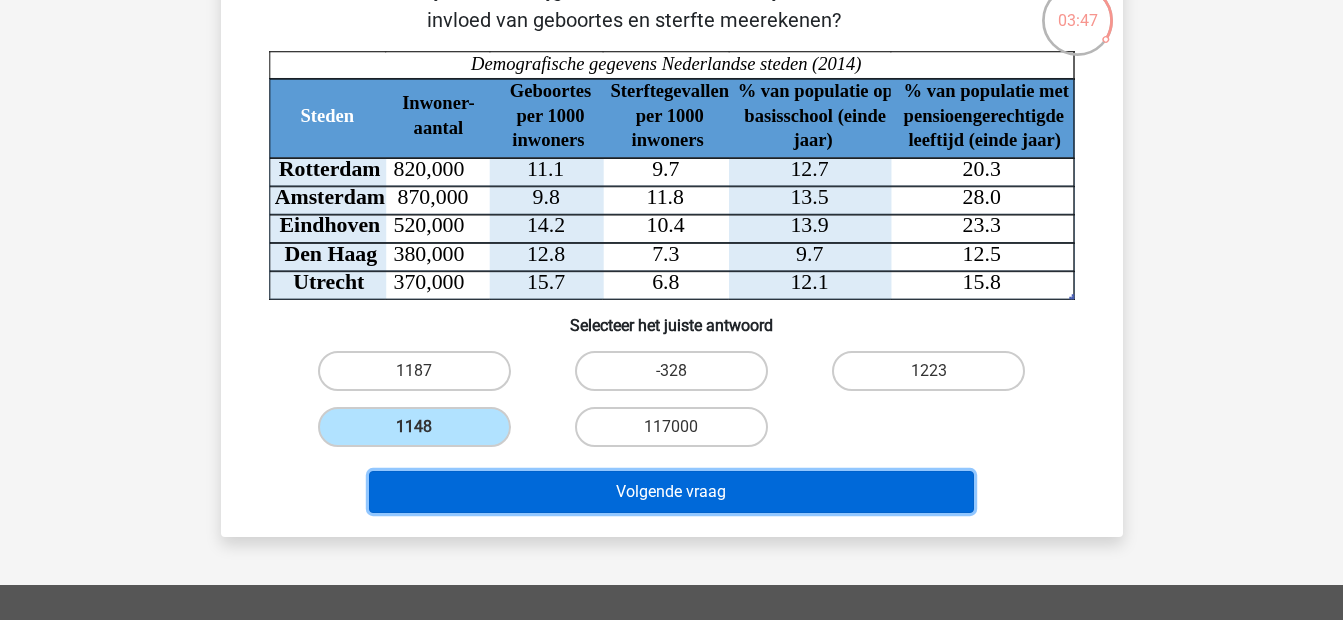 click on "Volgende vraag" at bounding box center [671, 492] 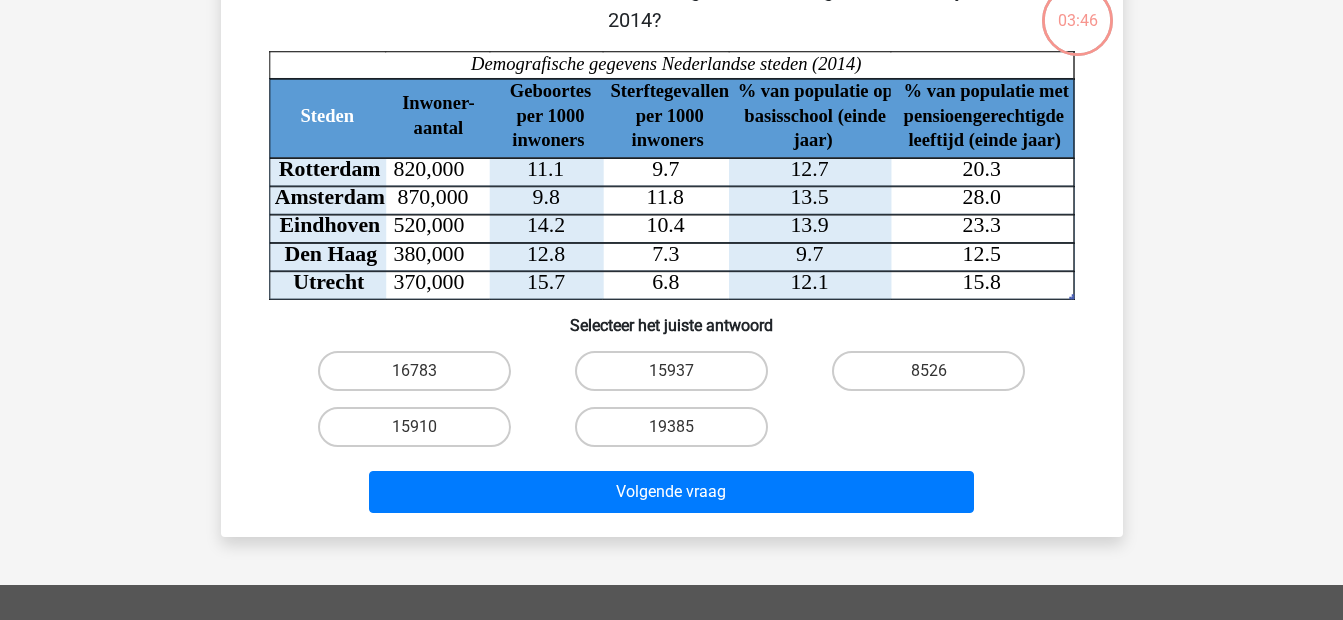 scroll, scrollTop: 92, scrollLeft: 0, axis: vertical 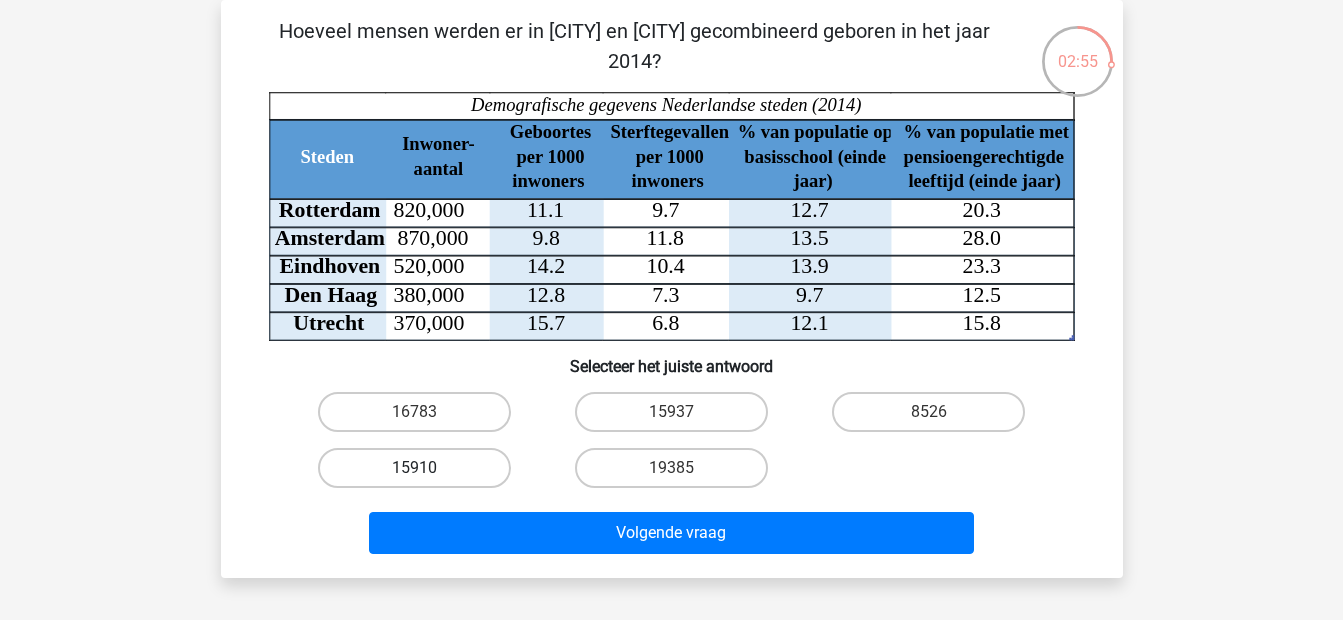 click on "15910" at bounding box center [414, 468] 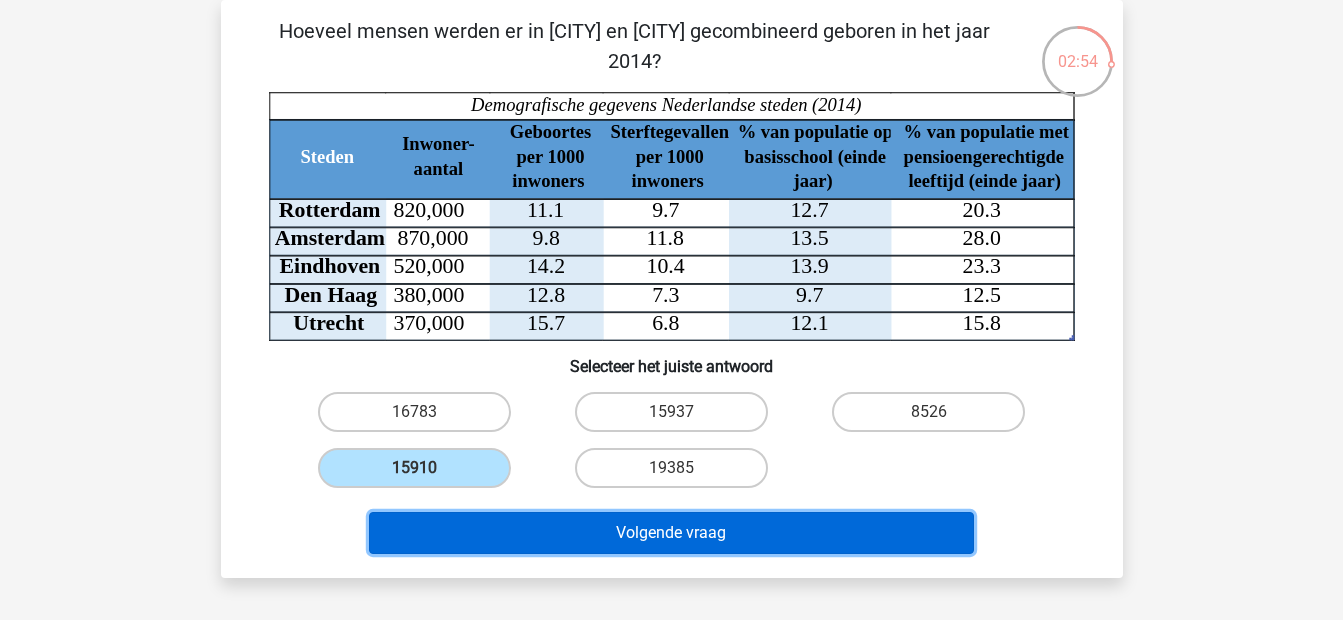 click on "Volgende vraag" at bounding box center [671, 533] 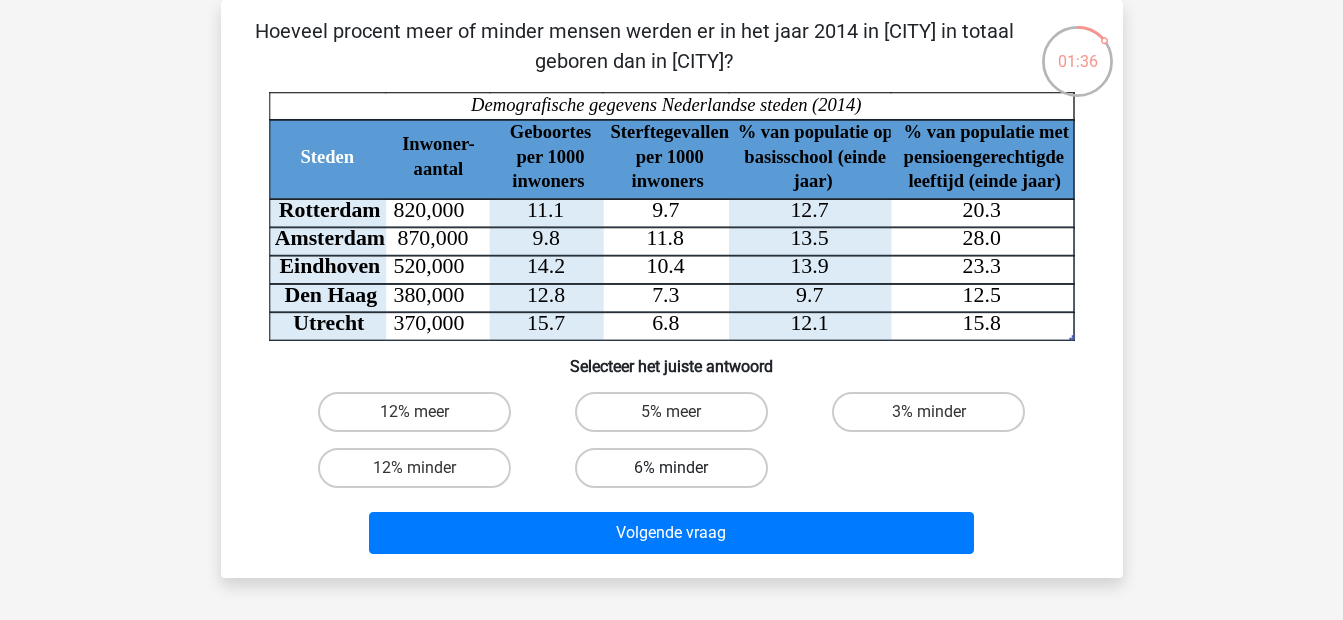 click on "6% minder" at bounding box center [671, 468] 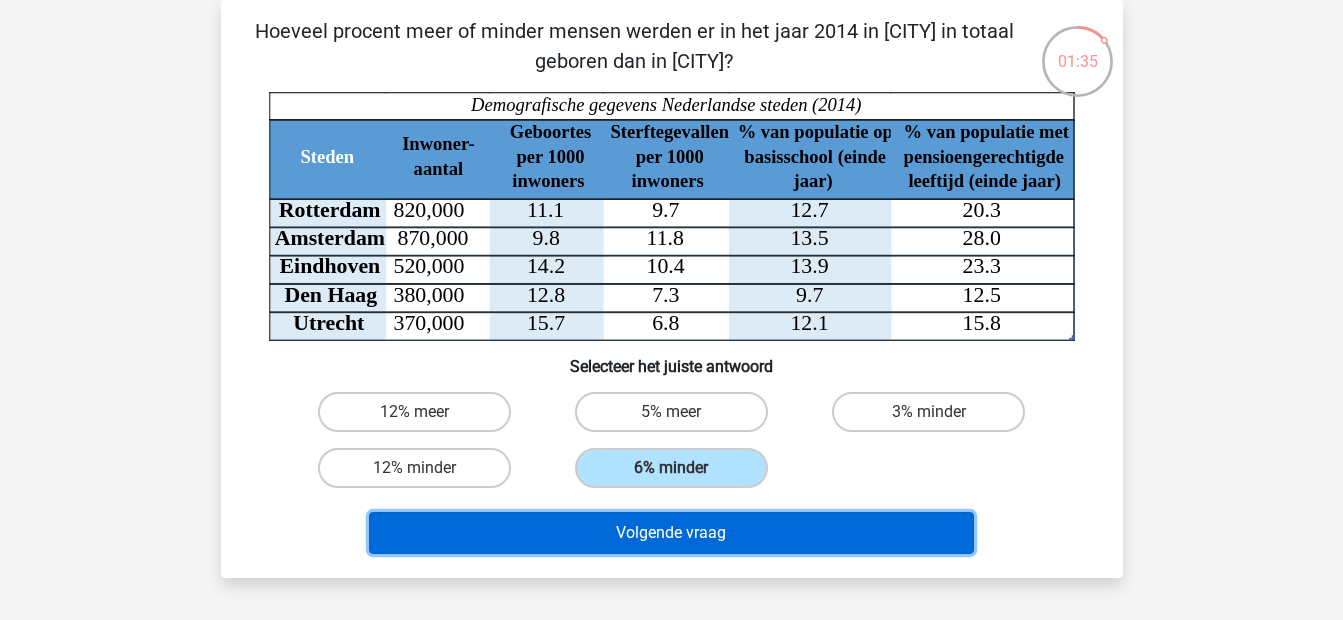 click on "Volgende vraag" at bounding box center (671, 533) 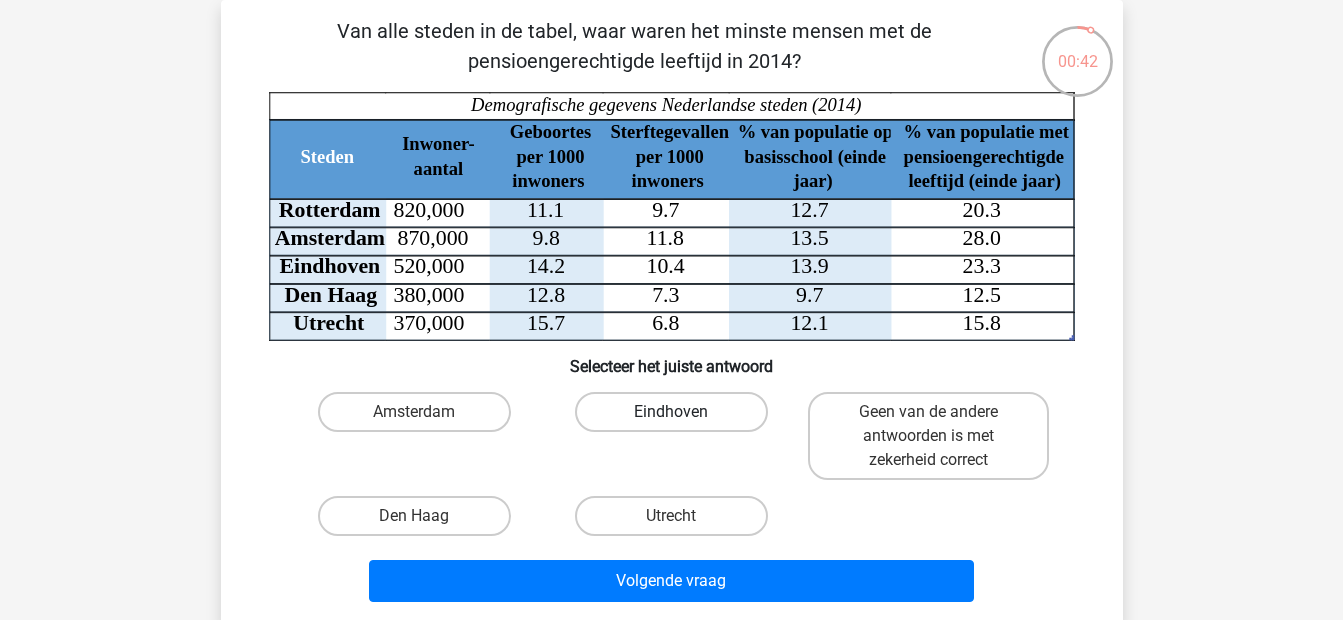 click on "Eindhoven" at bounding box center [671, 412] 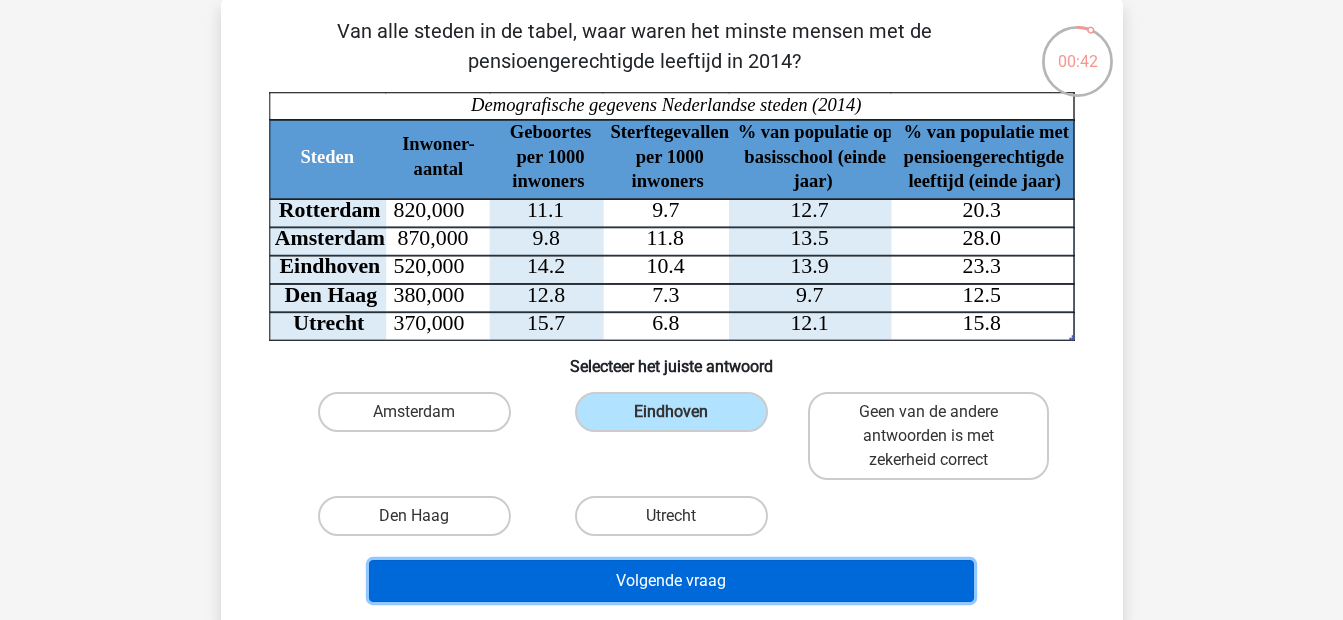 click on "Volgende vraag" at bounding box center (671, 581) 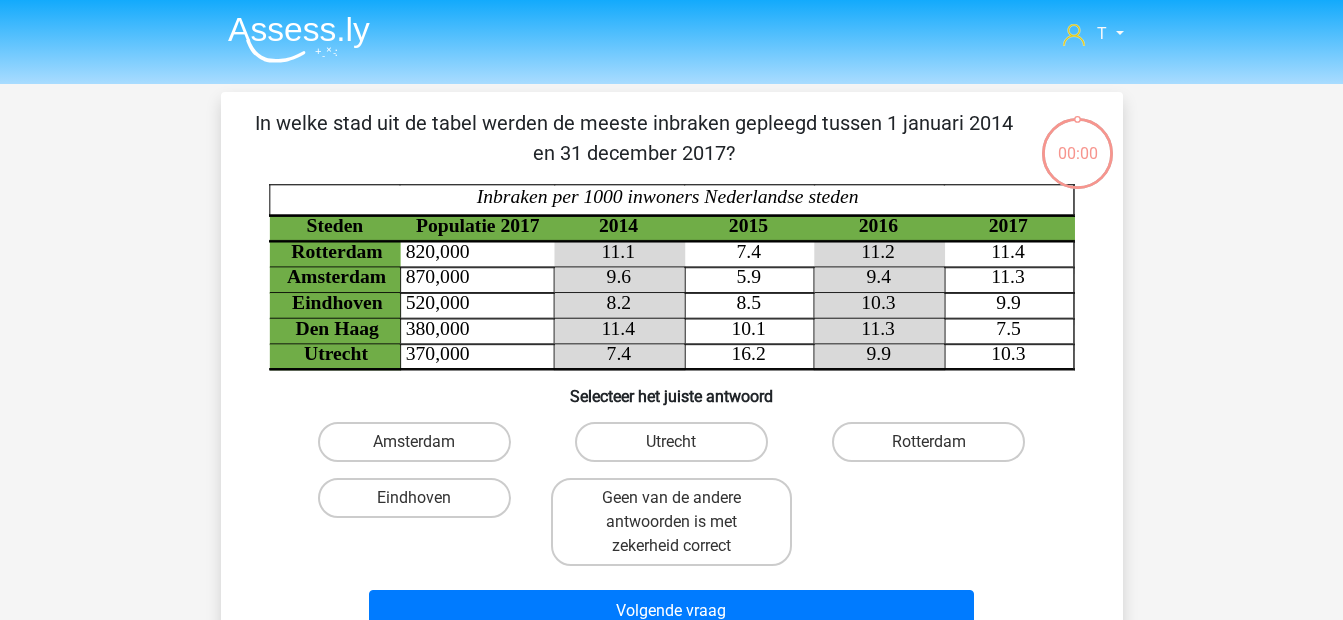 scroll, scrollTop: 92, scrollLeft: 0, axis: vertical 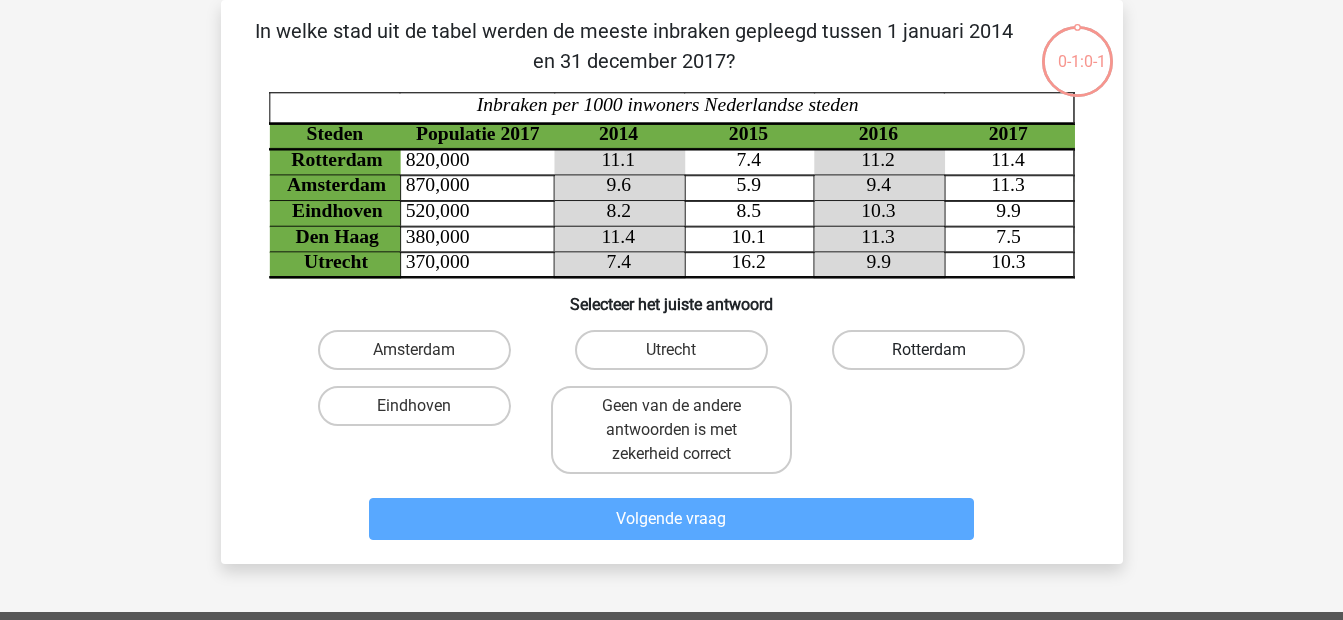 click on "Rotterdam" at bounding box center (928, 350) 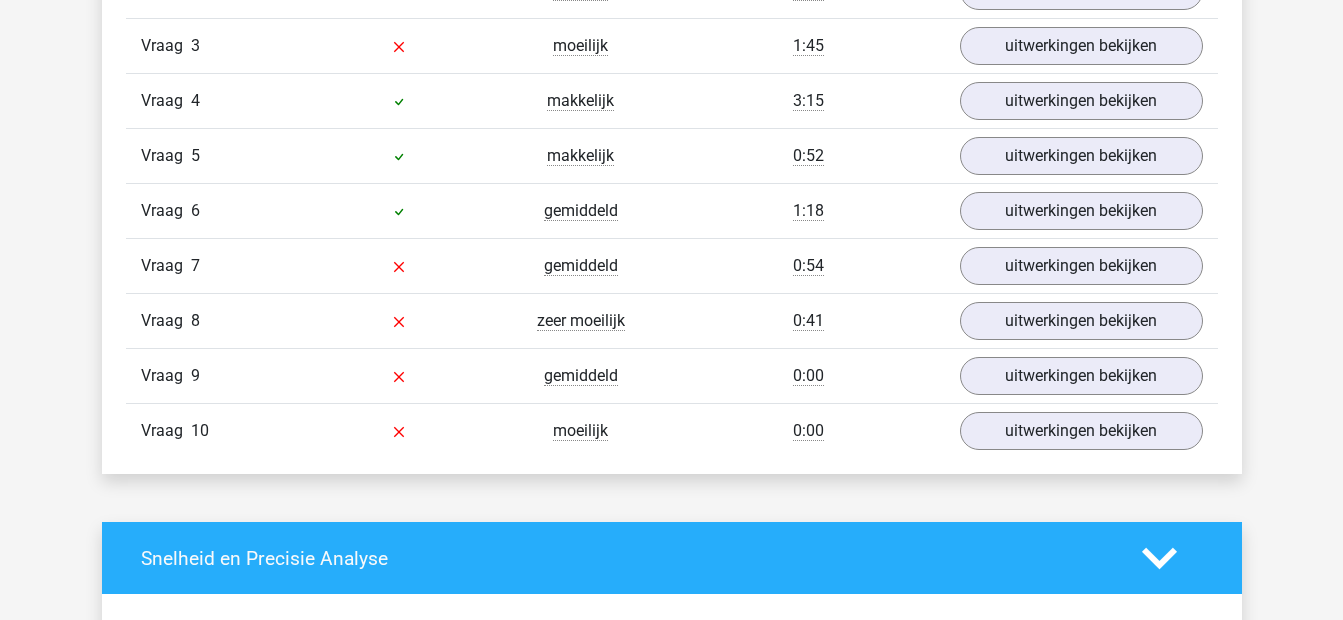 scroll, scrollTop: 1333, scrollLeft: 0, axis: vertical 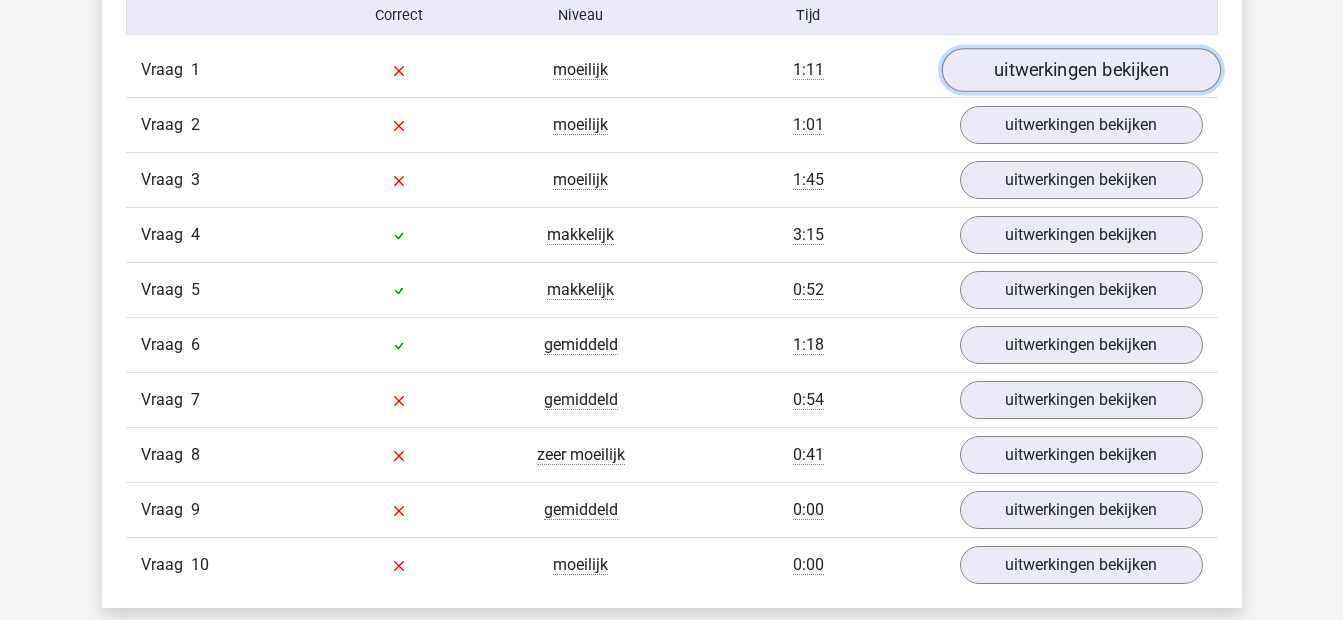 click on "uitwerkingen bekijken" at bounding box center (1080, 71) 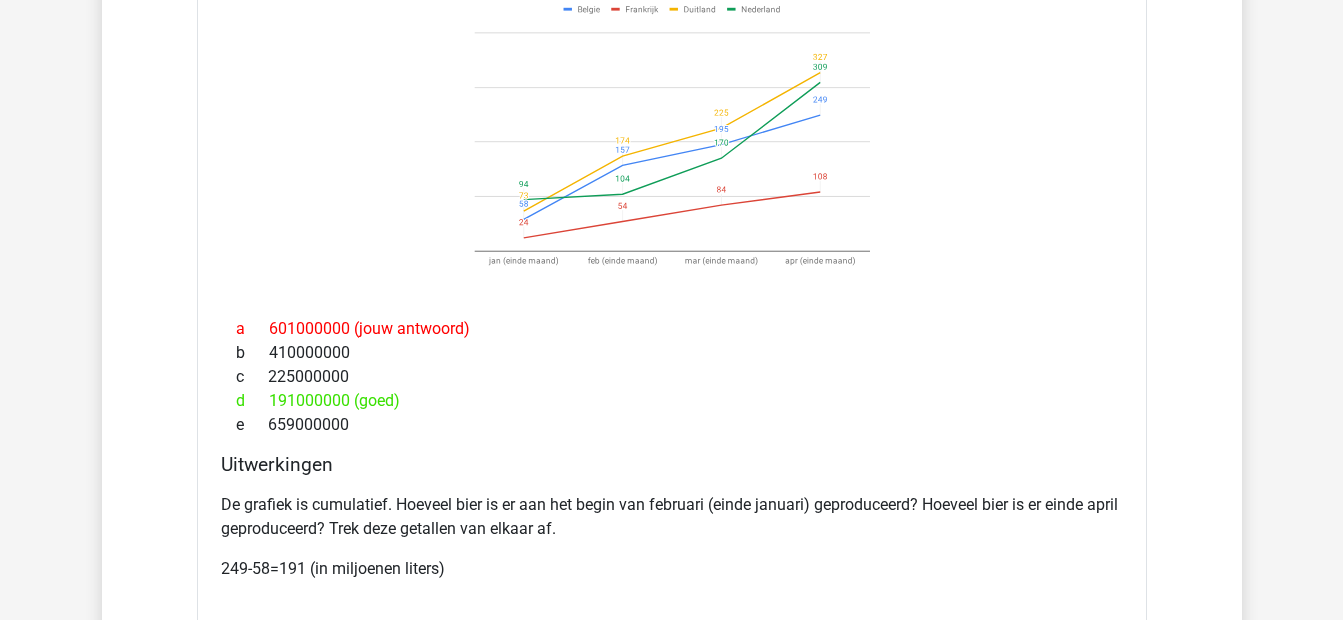 scroll, scrollTop: 1333, scrollLeft: 0, axis: vertical 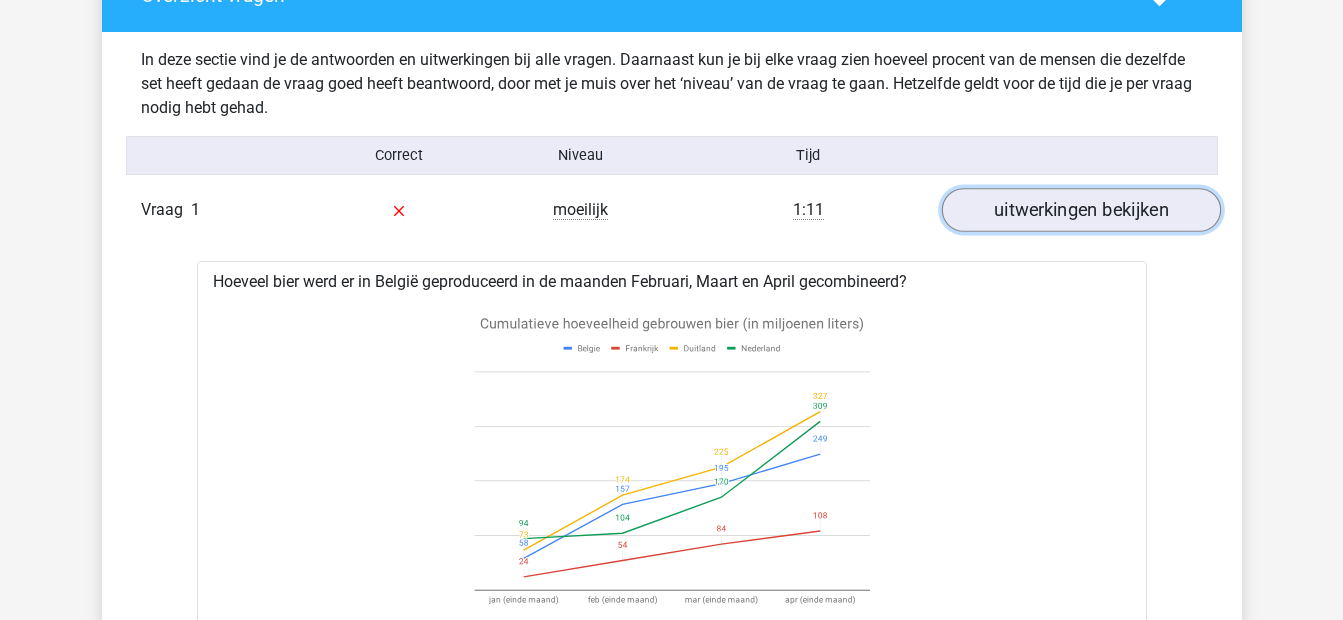 click on "uitwerkingen bekijken" at bounding box center [1080, 211] 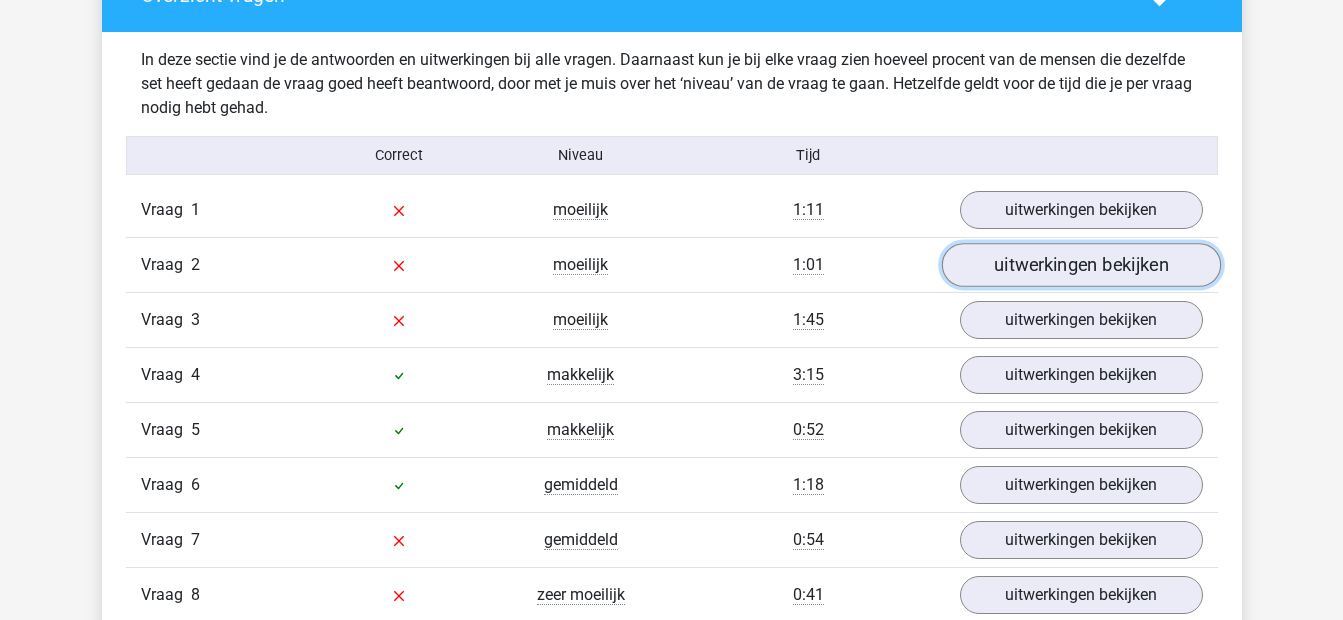 click on "uitwerkingen bekijken" at bounding box center [1080, 266] 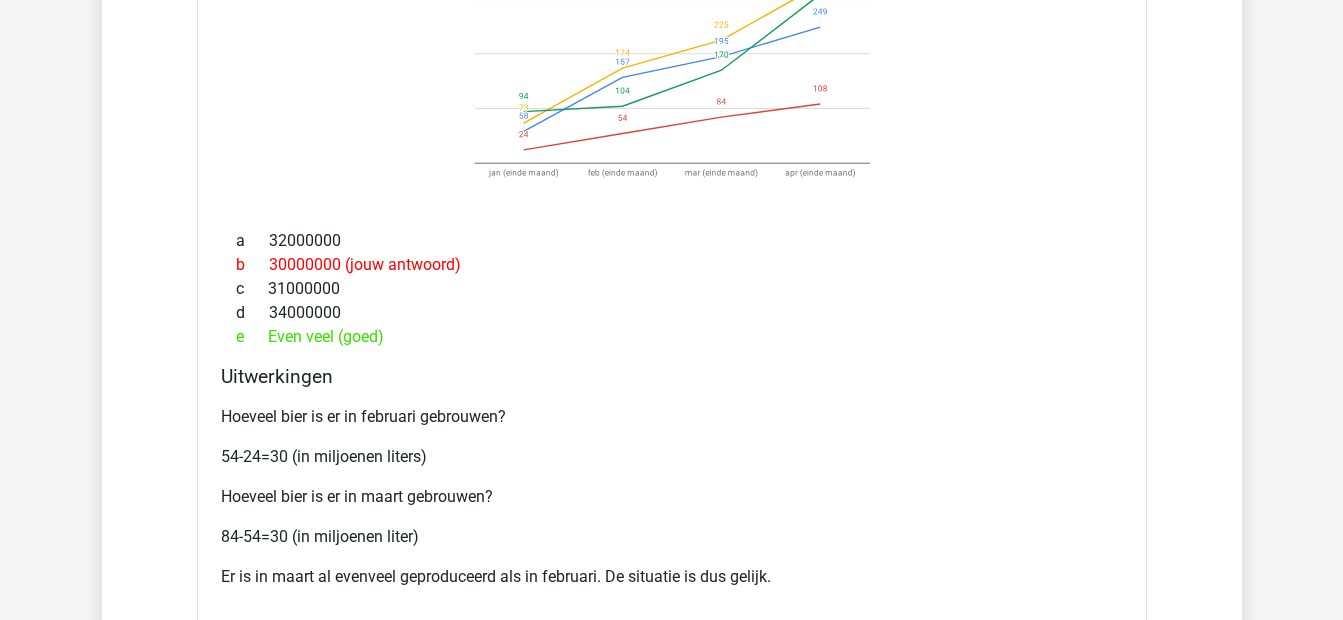 scroll, scrollTop: 1726, scrollLeft: 0, axis: vertical 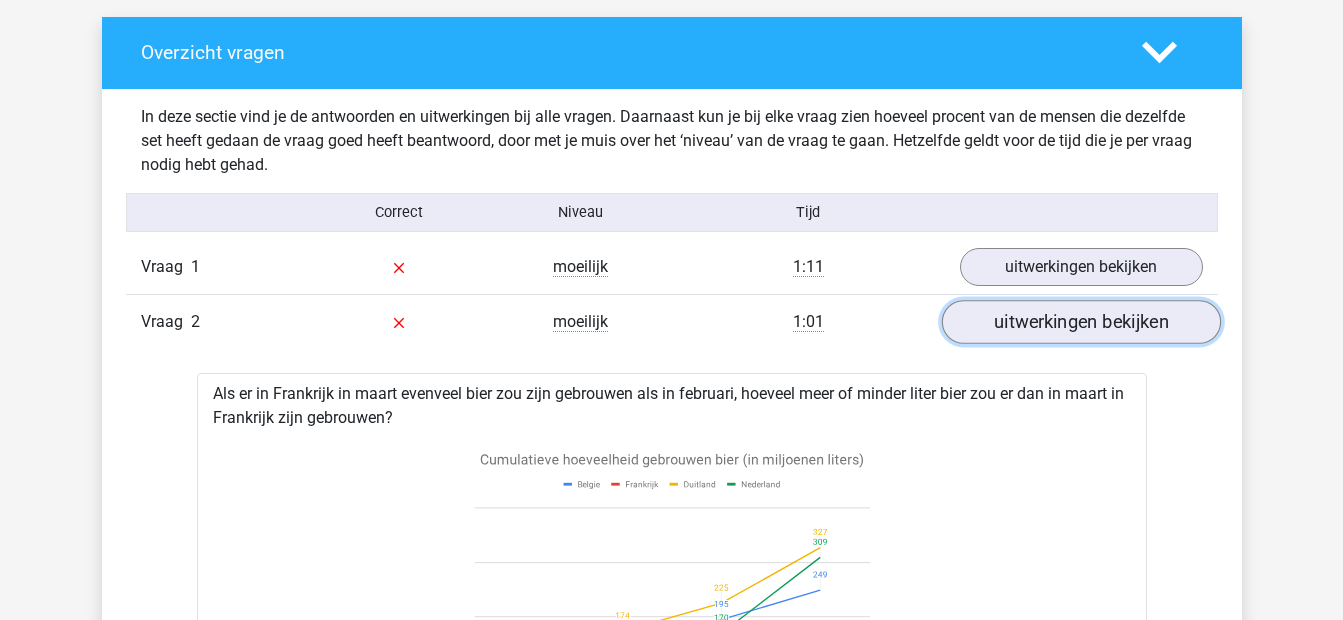 click on "uitwerkingen bekijken" at bounding box center [1080, 323] 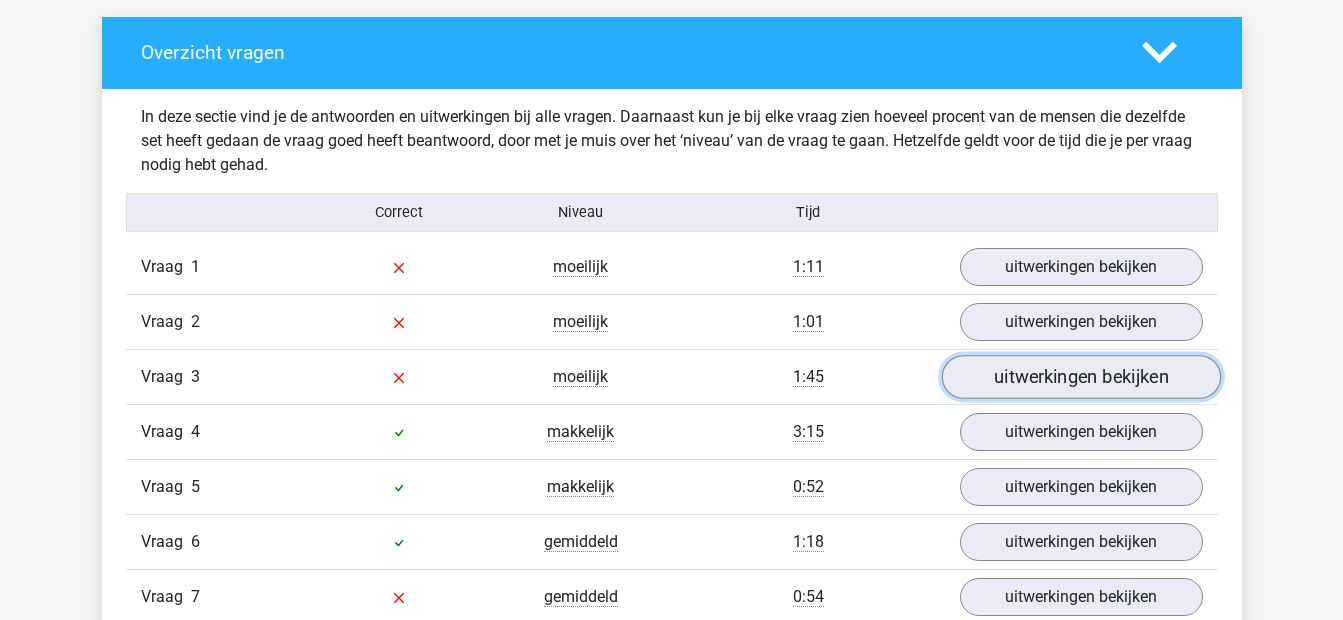 click on "uitwerkingen bekijken" at bounding box center [1080, 378] 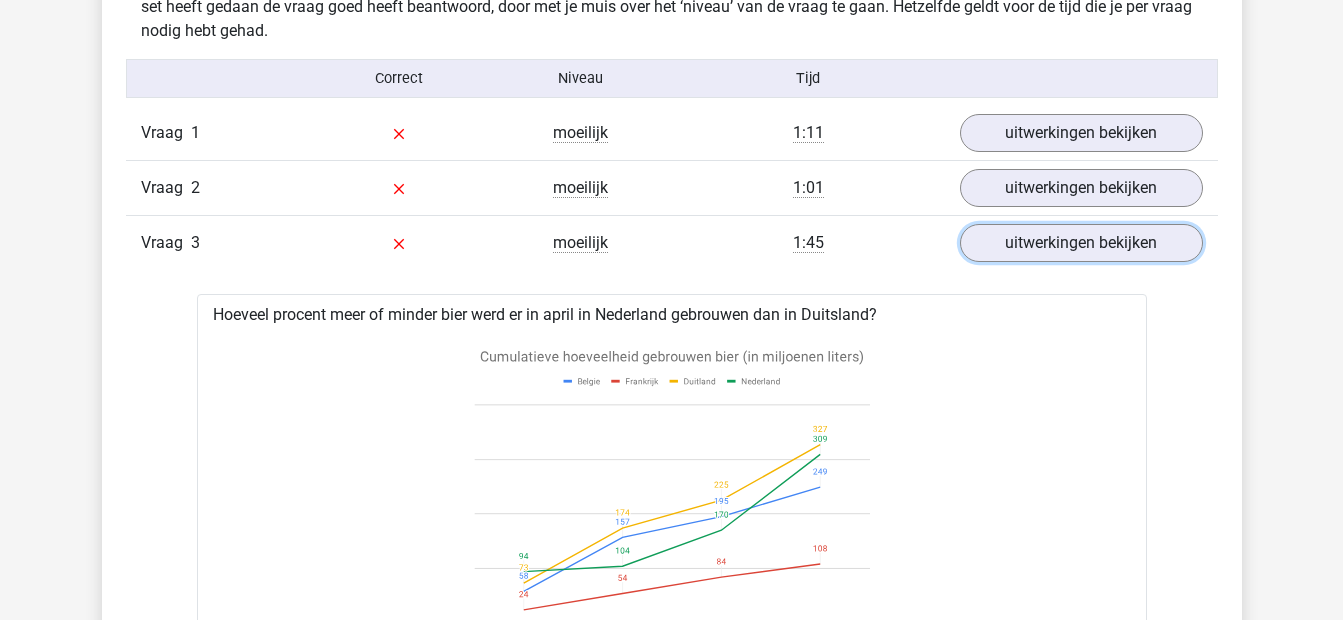 scroll, scrollTop: 1403, scrollLeft: 0, axis: vertical 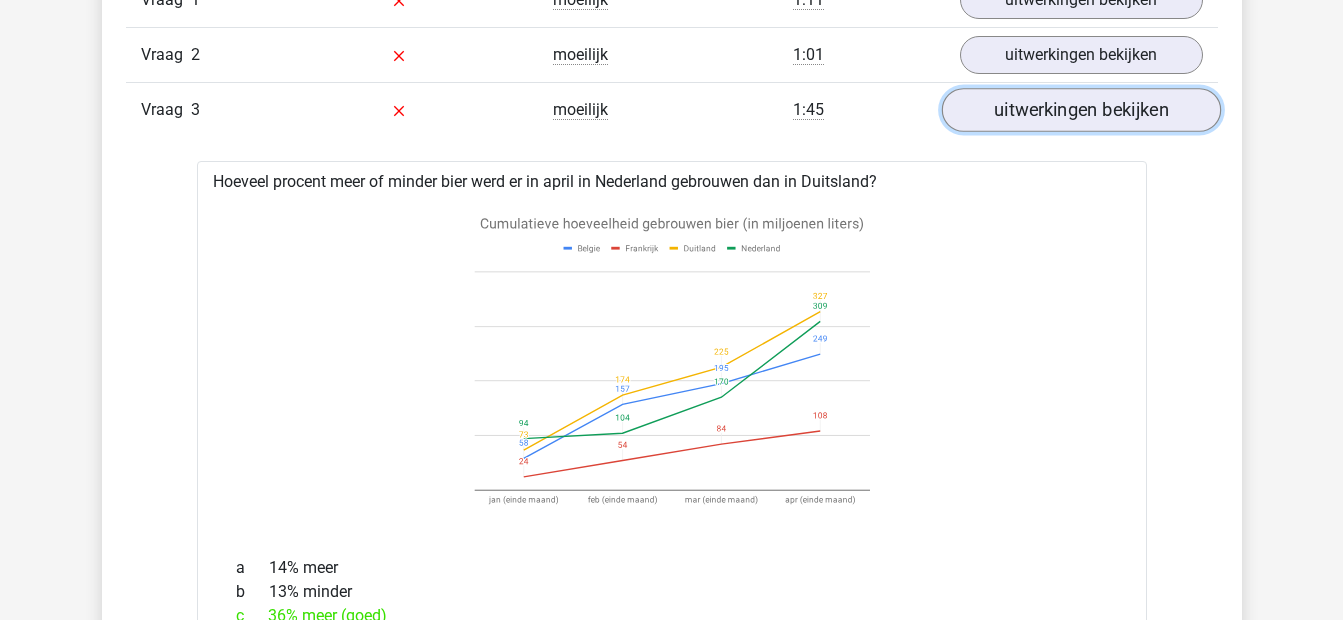 click on "uitwerkingen bekijken" at bounding box center (1080, 111) 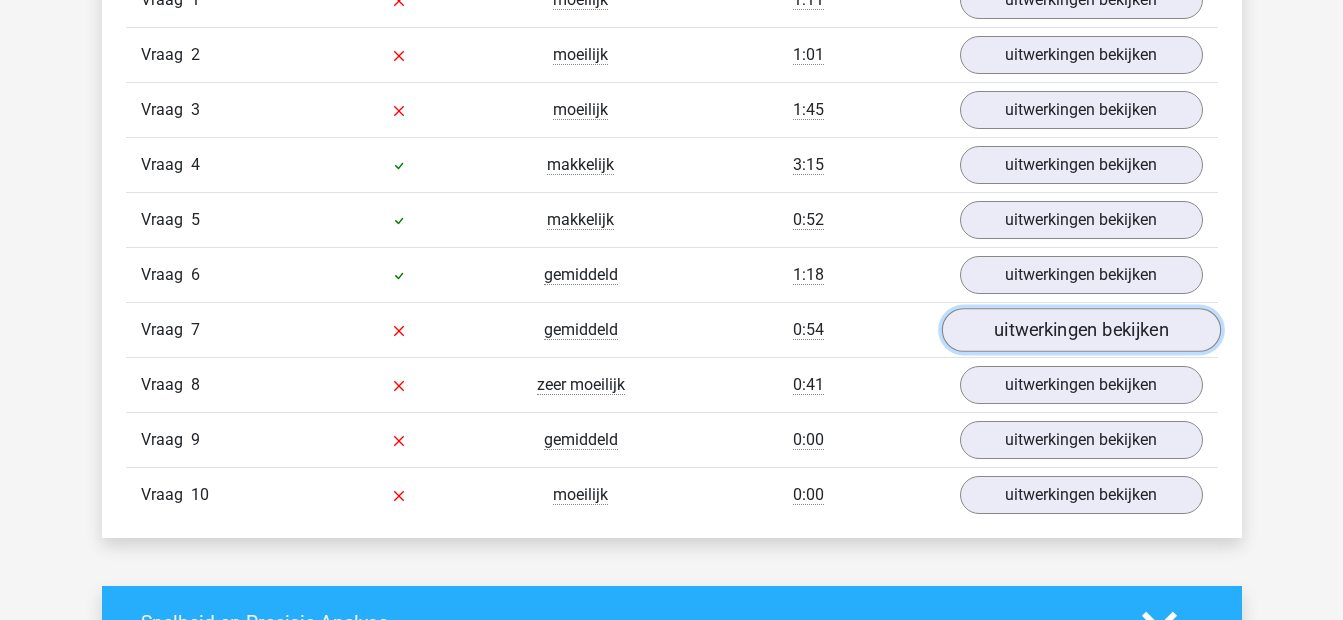 click on "uitwerkingen bekijken" at bounding box center (1080, 331) 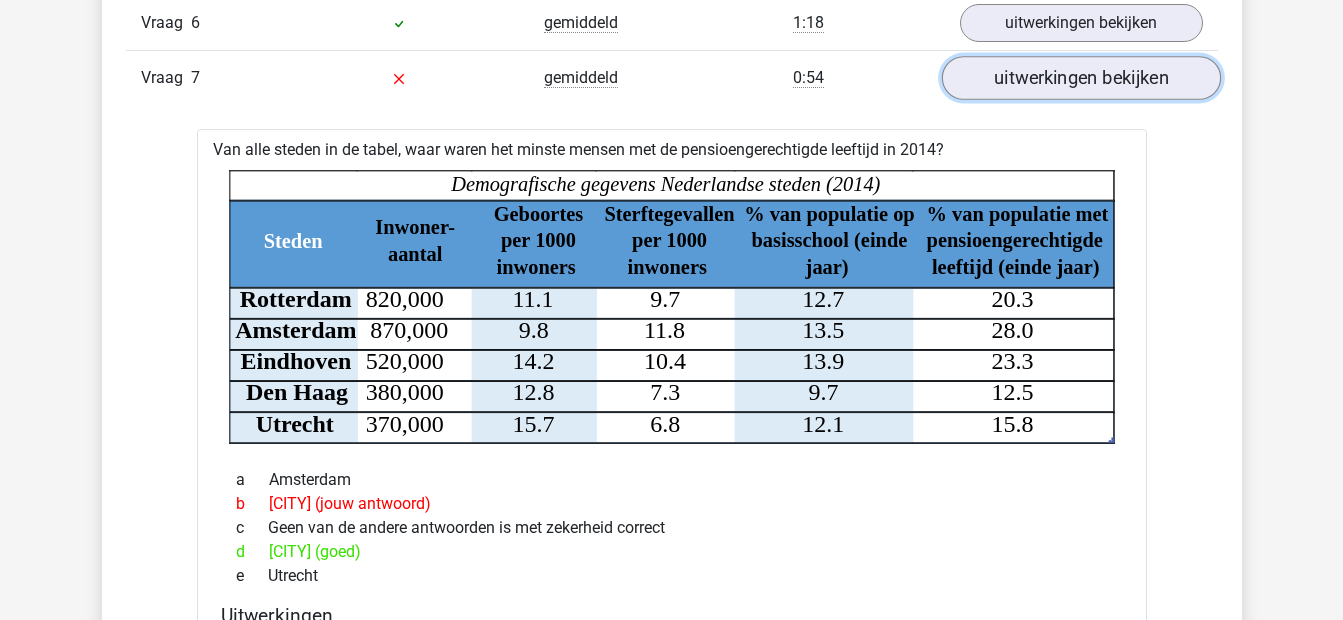 scroll, scrollTop: 1670, scrollLeft: 0, axis: vertical 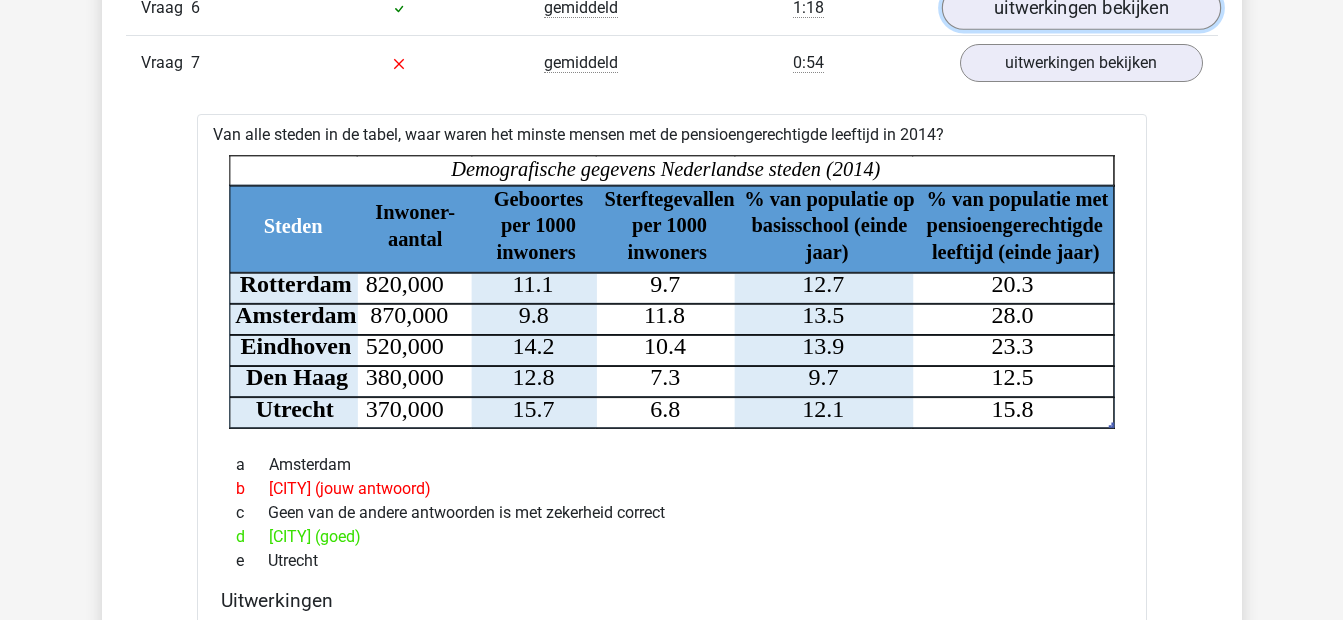 click on "uitwerkingen bekijken" at bounding box center [1080, 9] 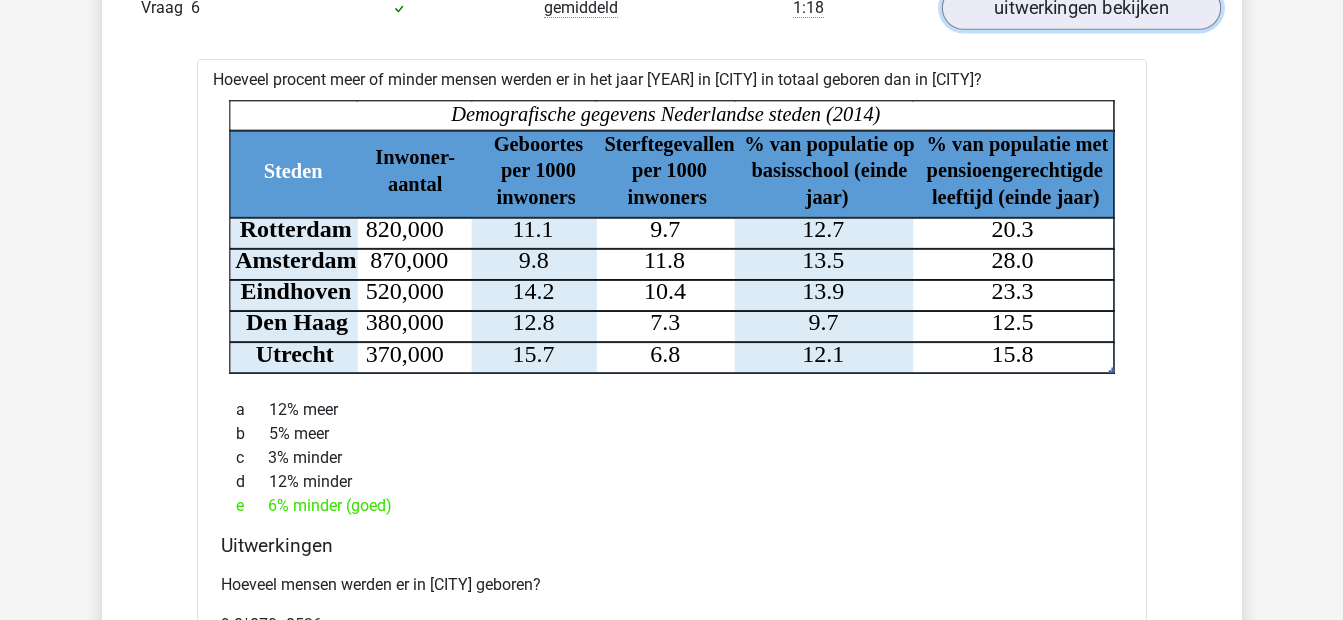 click on "uitwerkingen bekijken" at bounding box center (1080, 9) 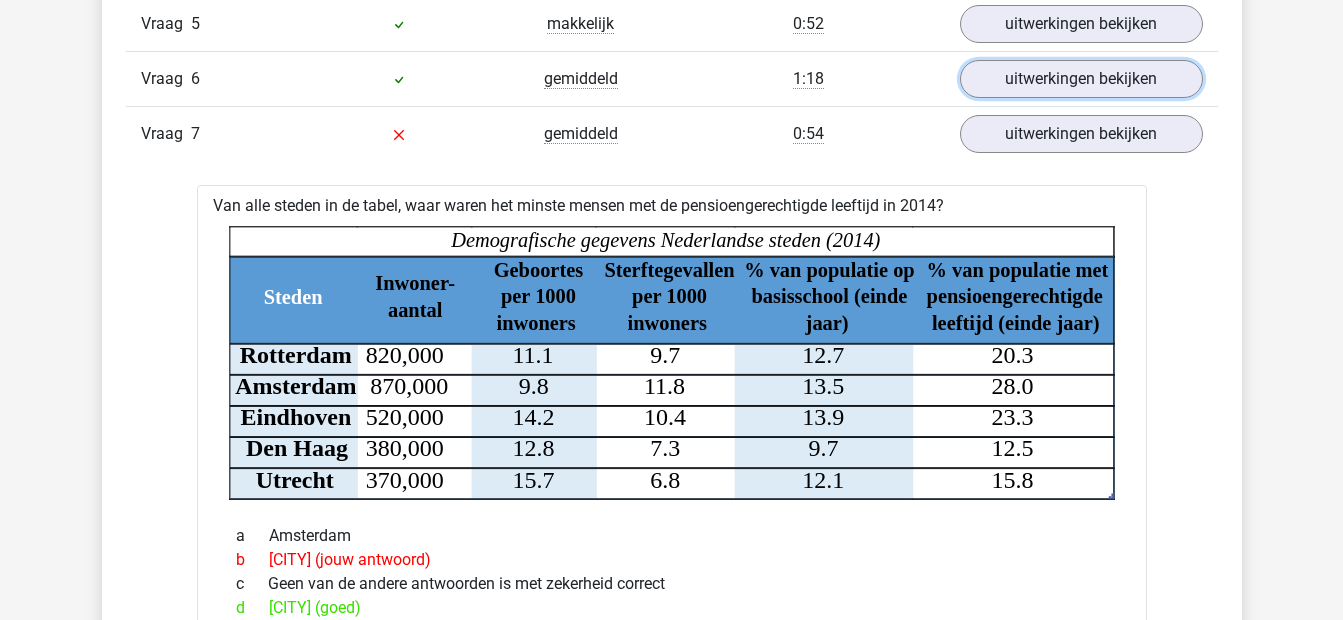 scroll, scrollTop: 1536, scrollLeft: 0, axis: vertical 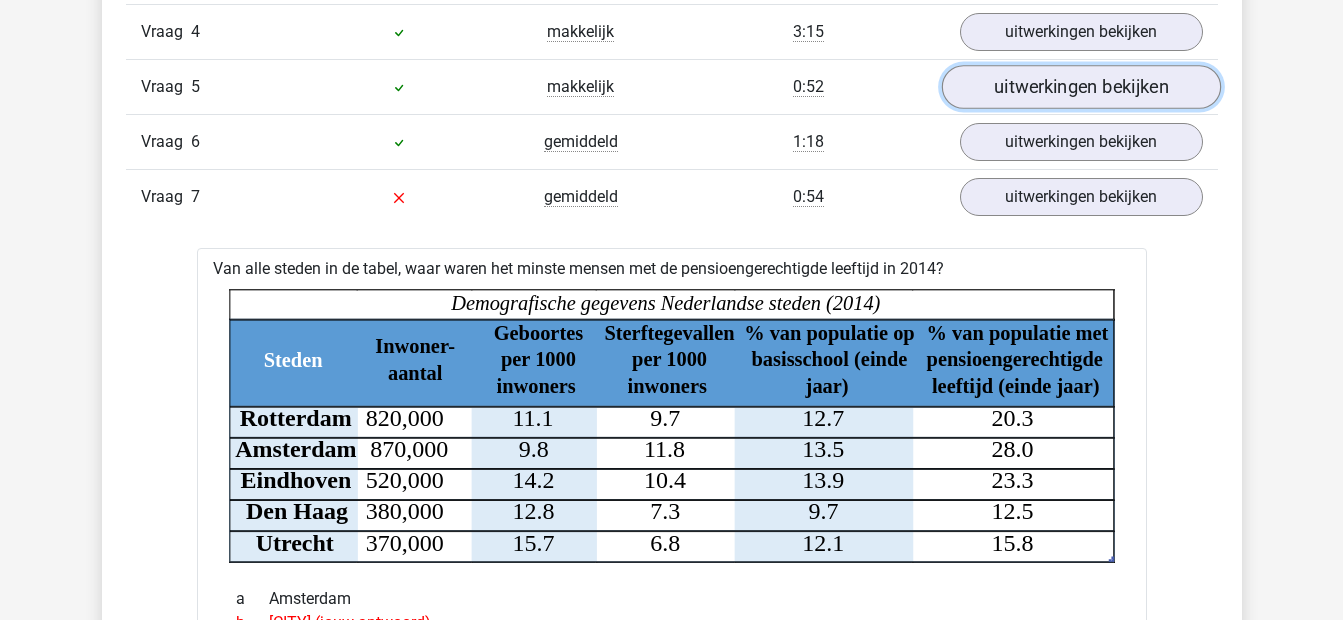 click on "uitwerkingen bekijken" at bounding box center [1080, 88] 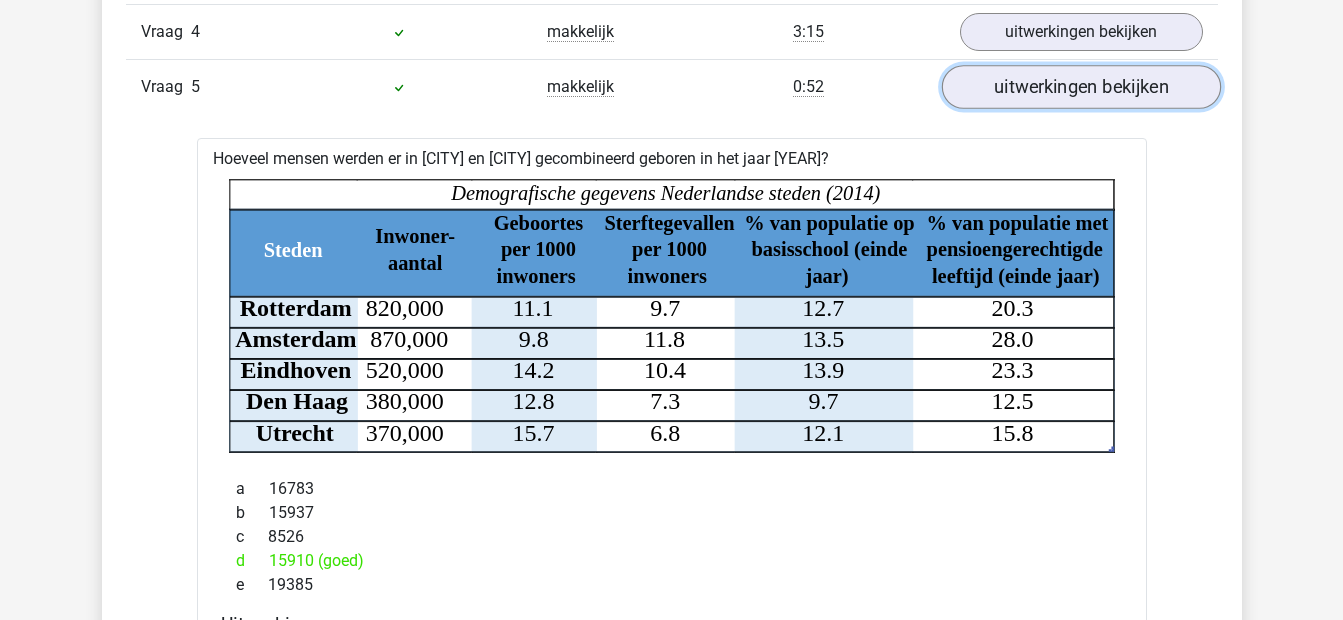 click on "uitwerkingen bekijken" at bounding box center (1080, 88) 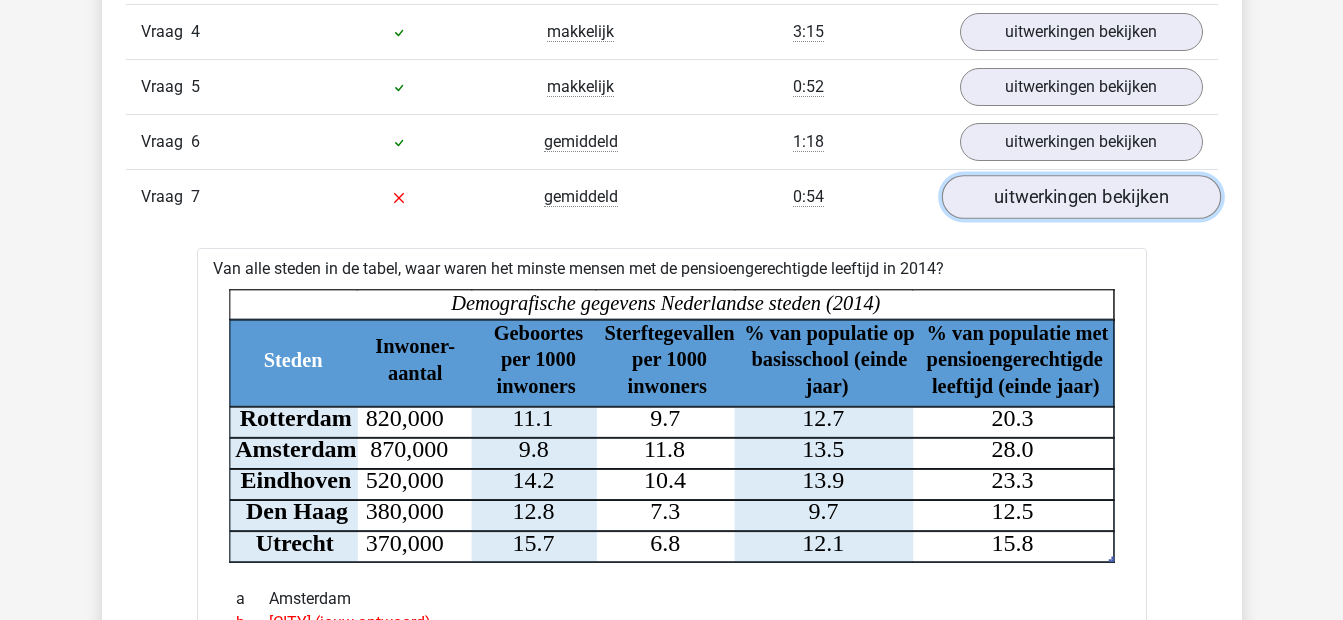 click on "uitwerkingen bekijken" at bounding box center (1080, 198) 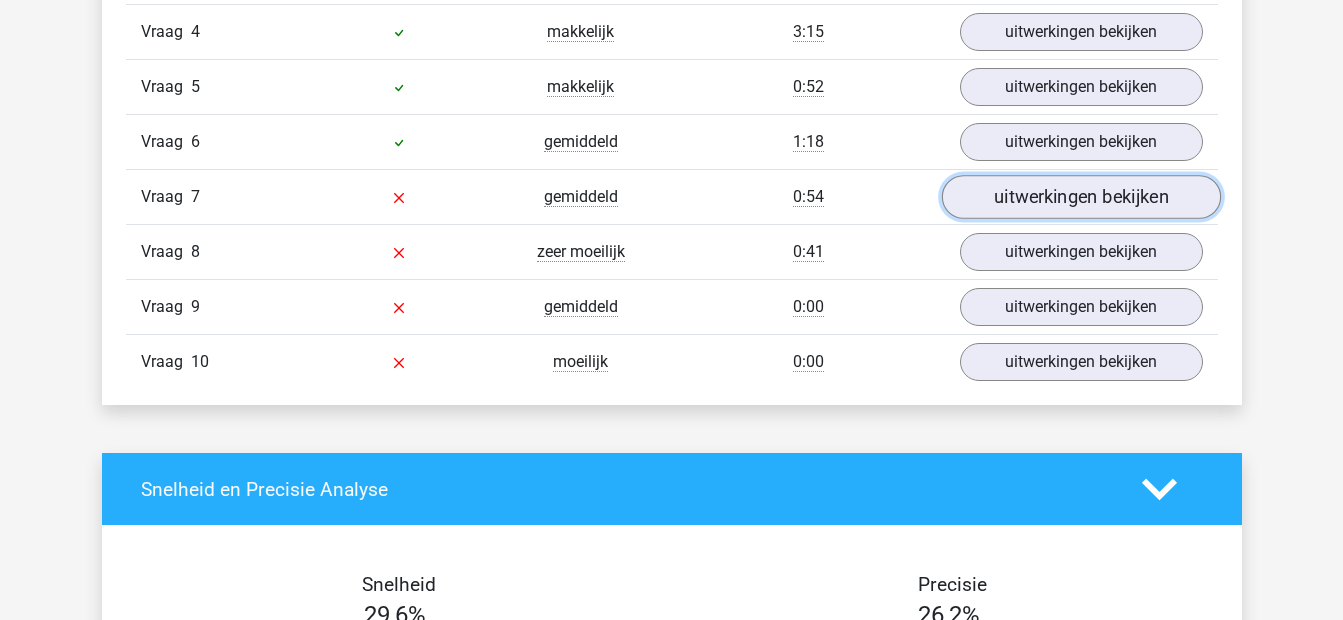 click on "uitwerkingen bekijken" at bounding box center [1080, 198] 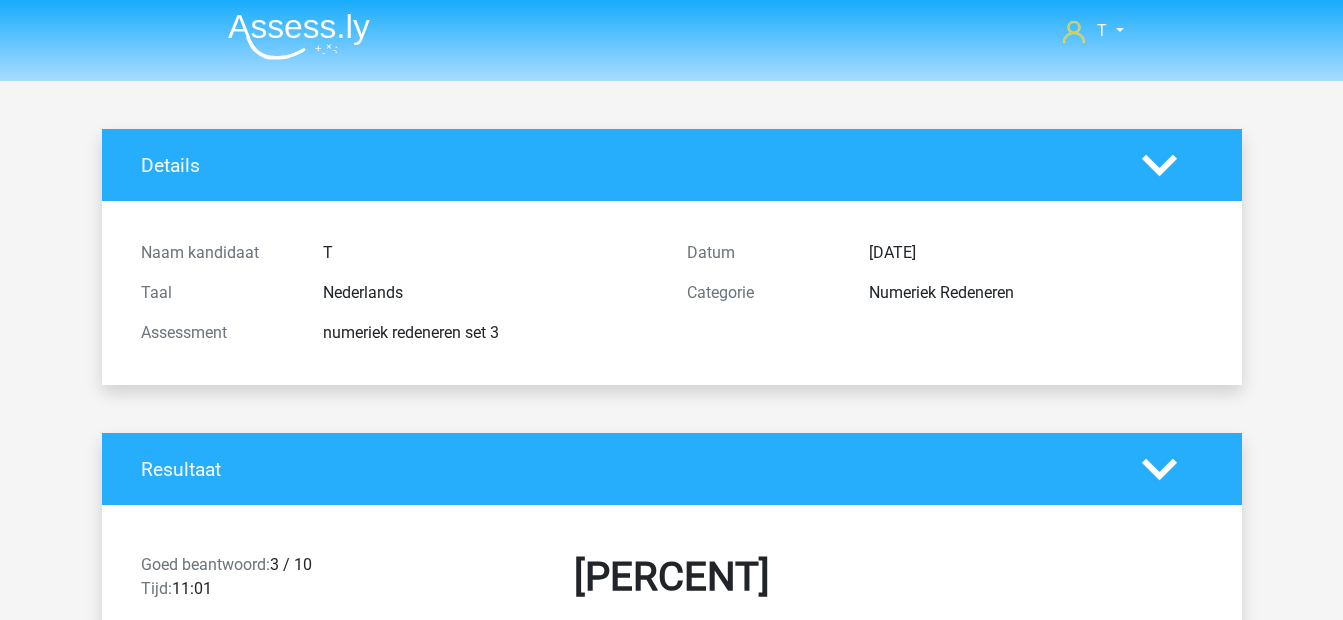 scroll, scrollTop: 0, scrollLeft: 0, axis: both 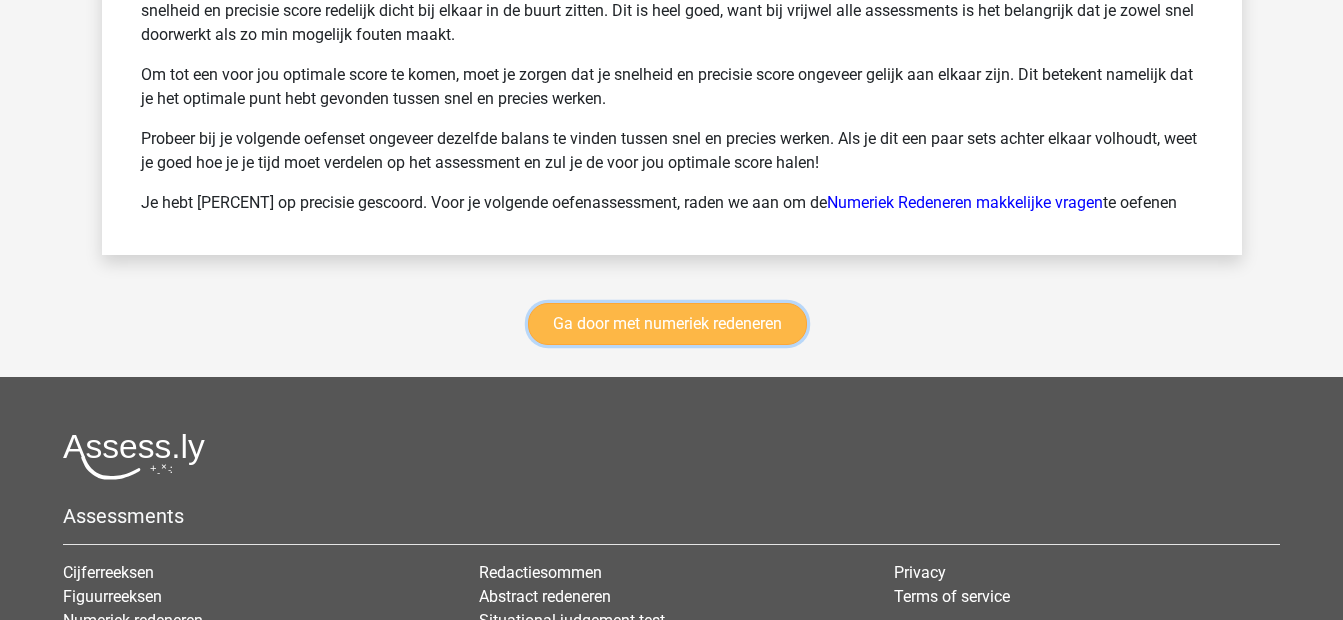click on "Ga door met numeriek redeneren" at bounding box center (667, 324) 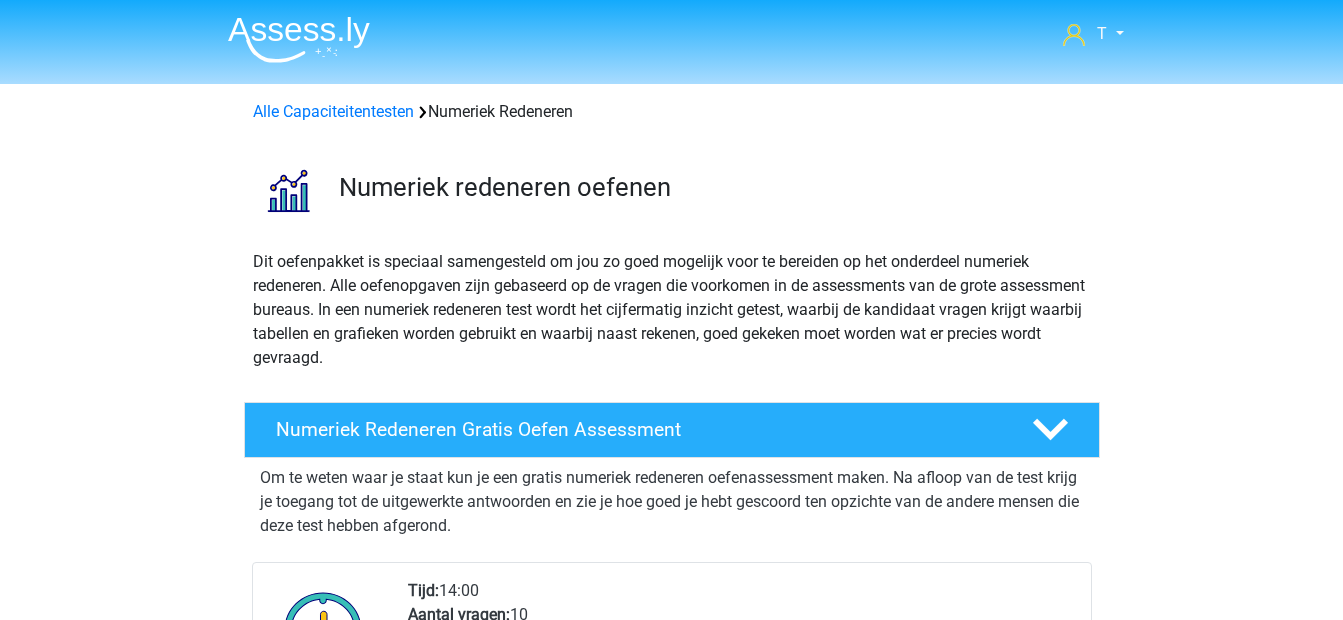 scroll, scrollTop: 917, scrollLeft: 0, axis: vertical 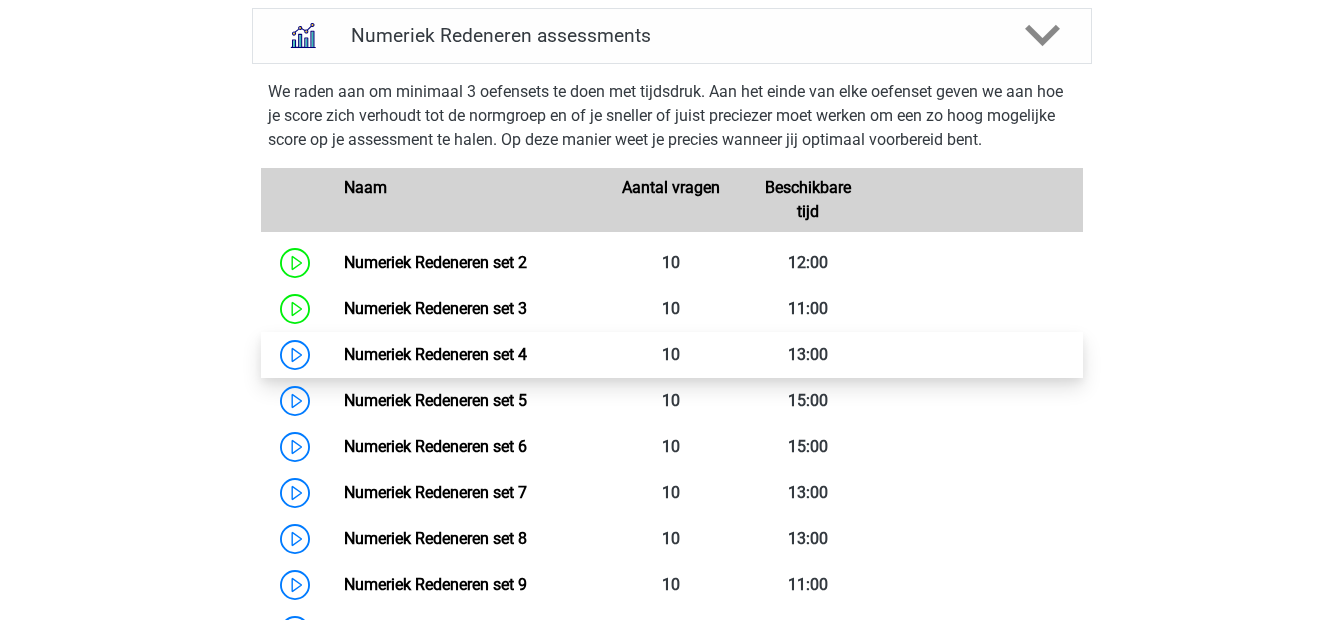click on "Numeriek Redeneren
set 4" at bounding box center (435, 354) 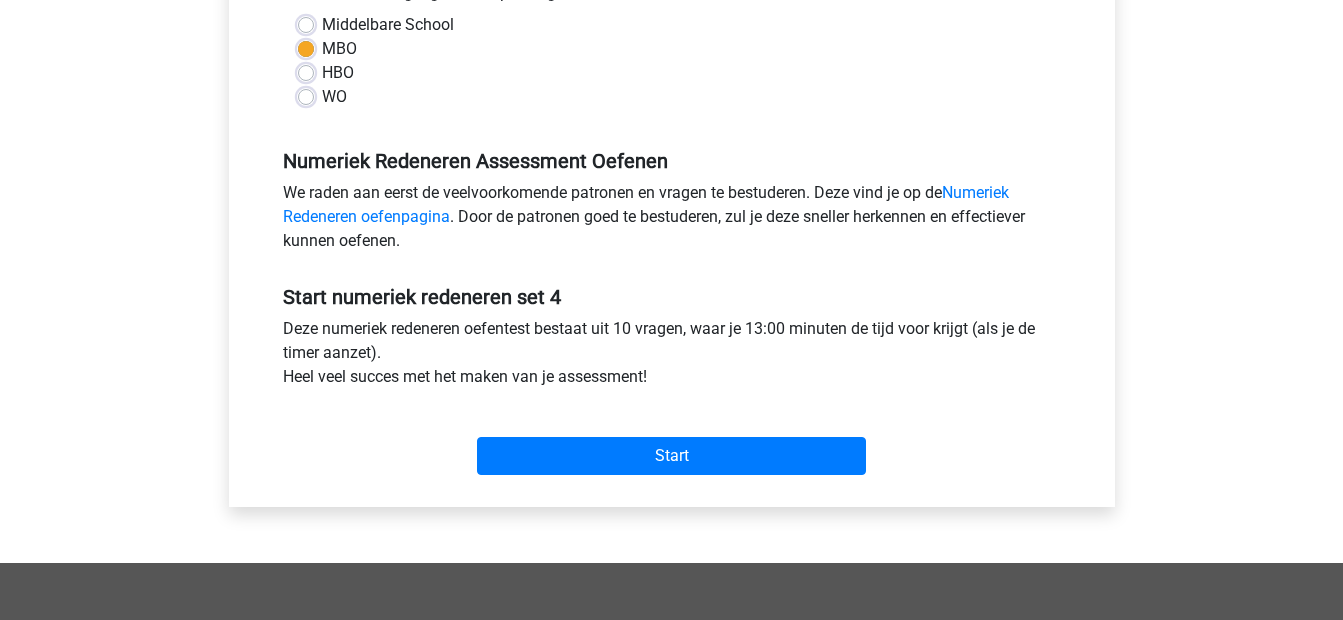 scroll, scrollTop: 533, scrollLeft: 0, axis: vertical 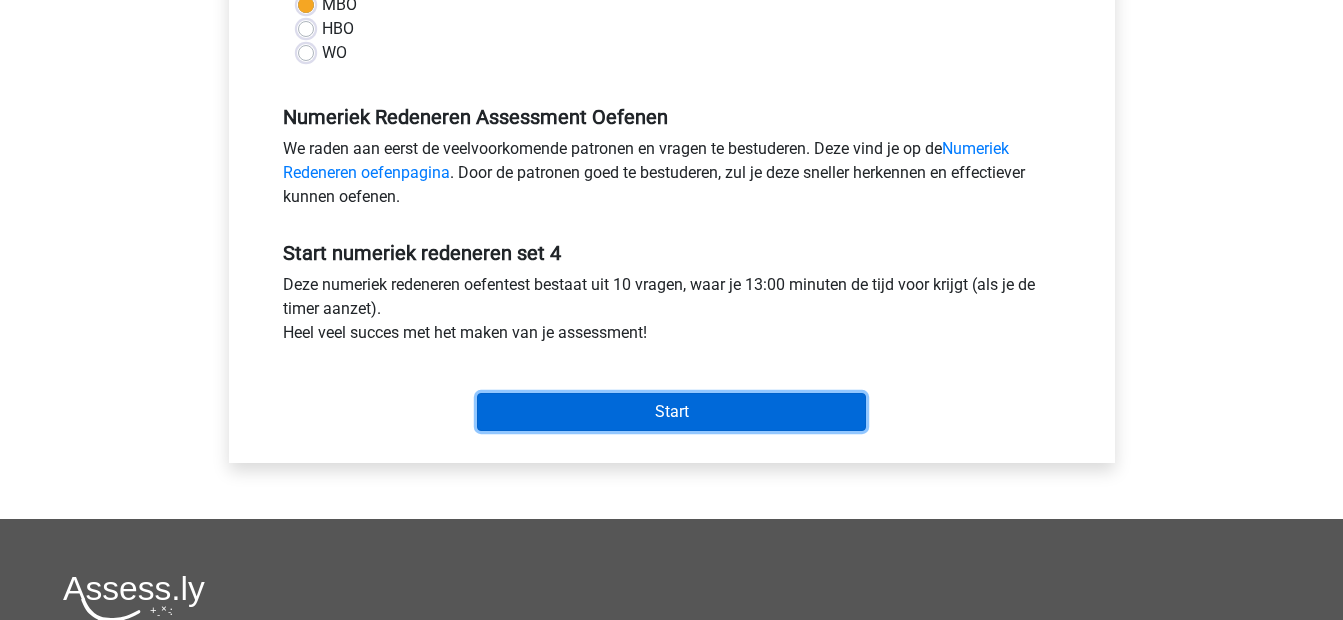 click on "Start" at bounding box center (671, 412) 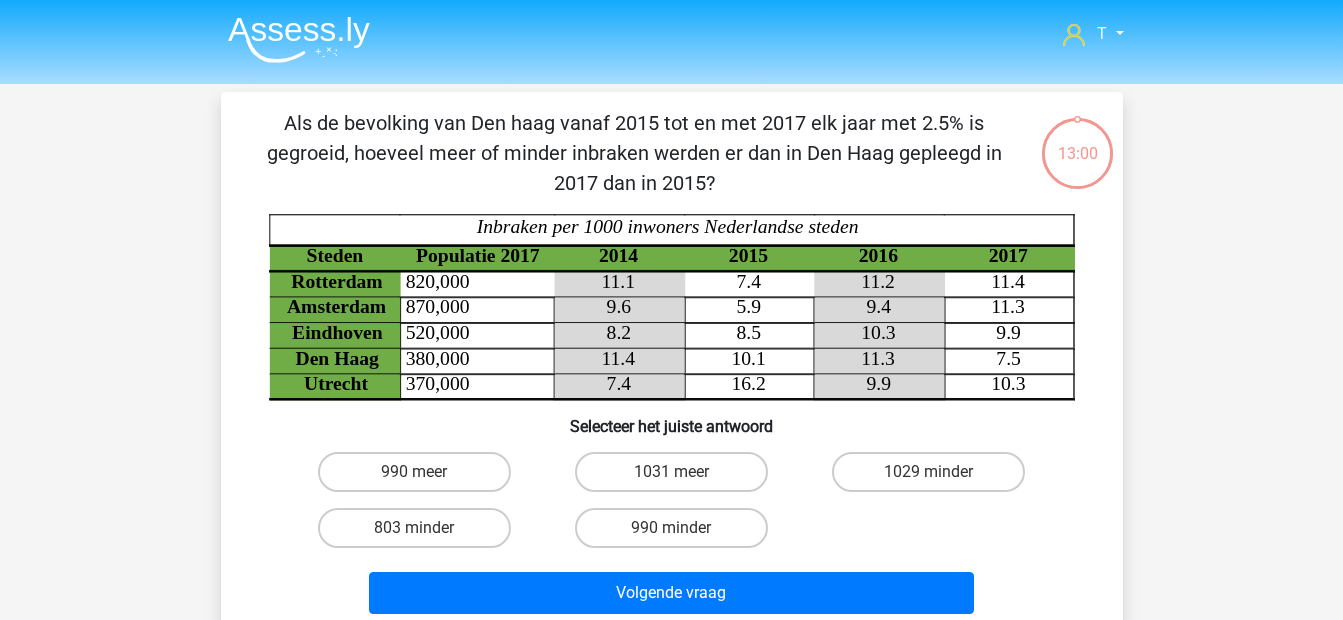 scroll, scrollTop: 0, scrollLeft: 0, axis: both 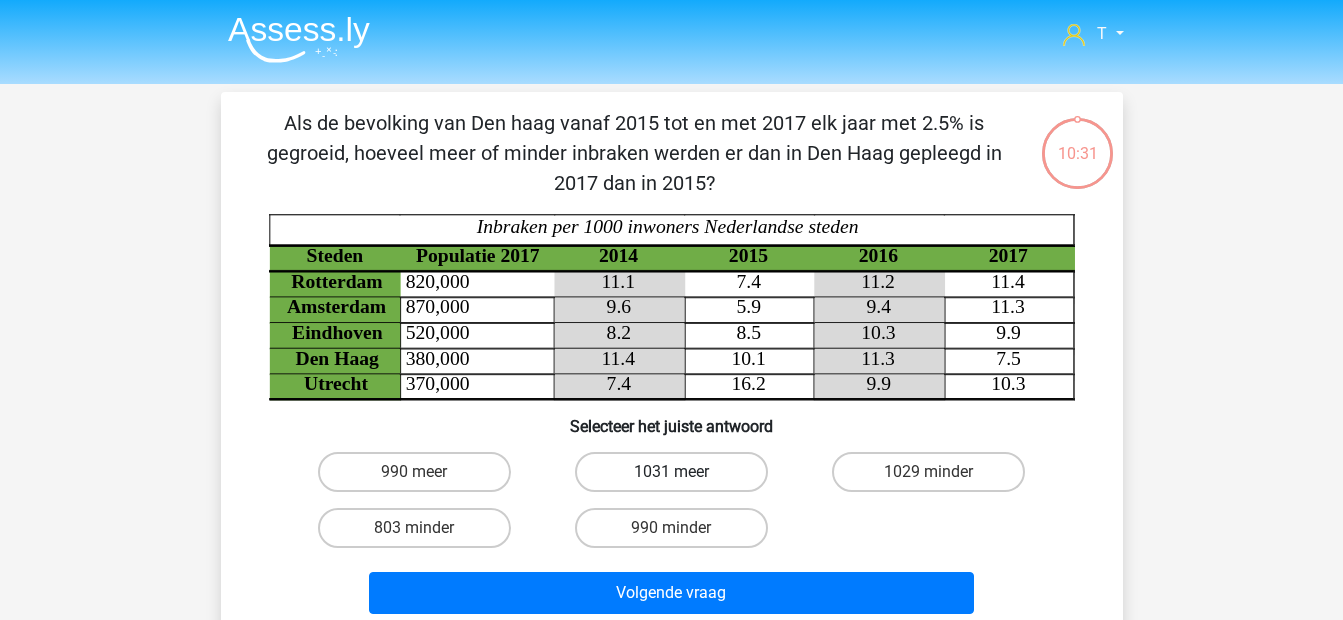 click on "1031 meer" at bounding box center [671, 472] 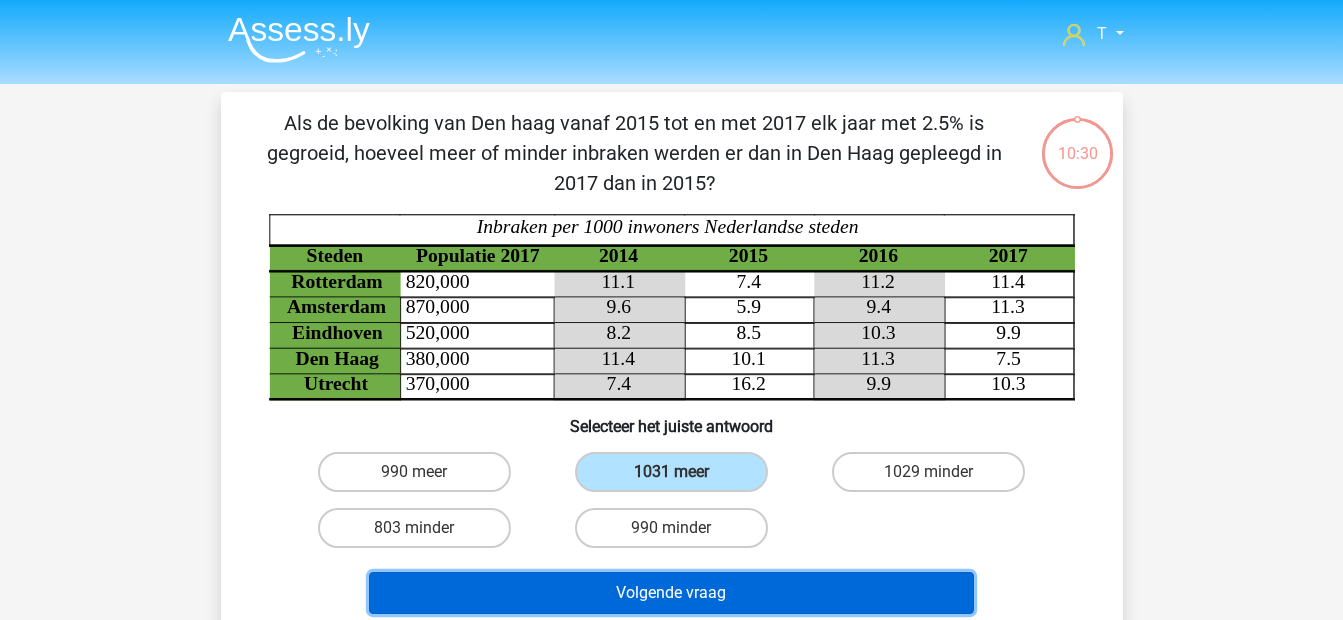 click on "Volgende vraag" at bounding box center (671, 593) 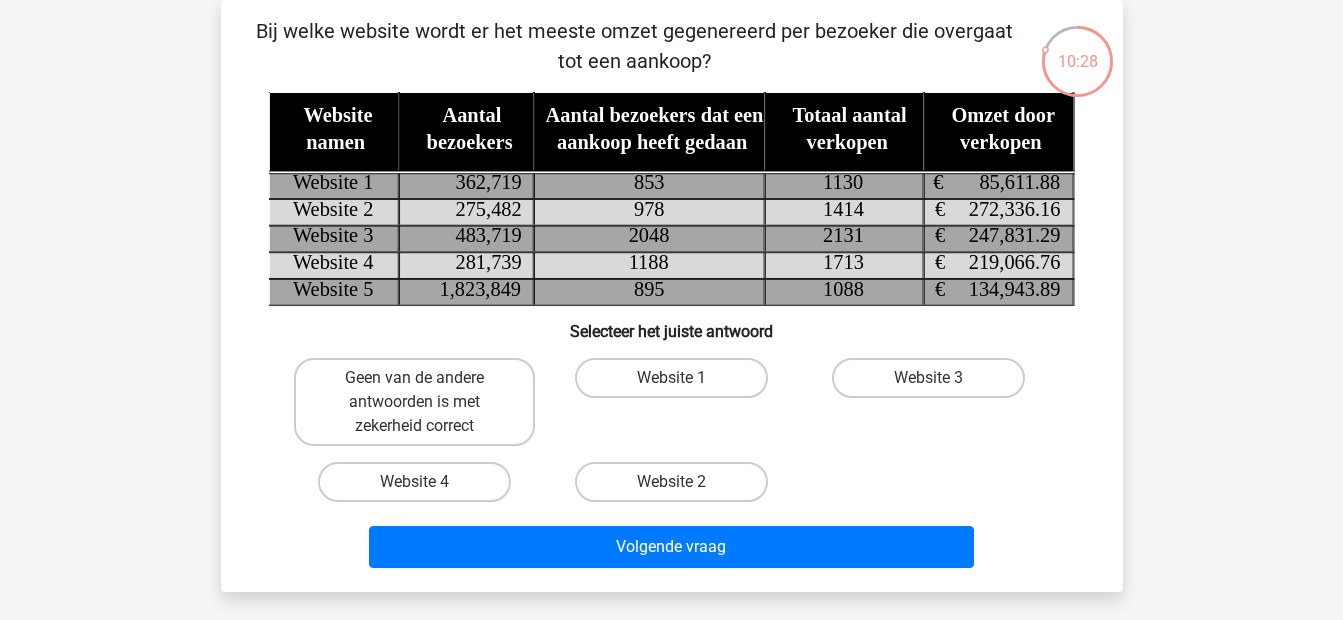 scroll, scrollTop: 0, scrollLeft: 0, axis: both 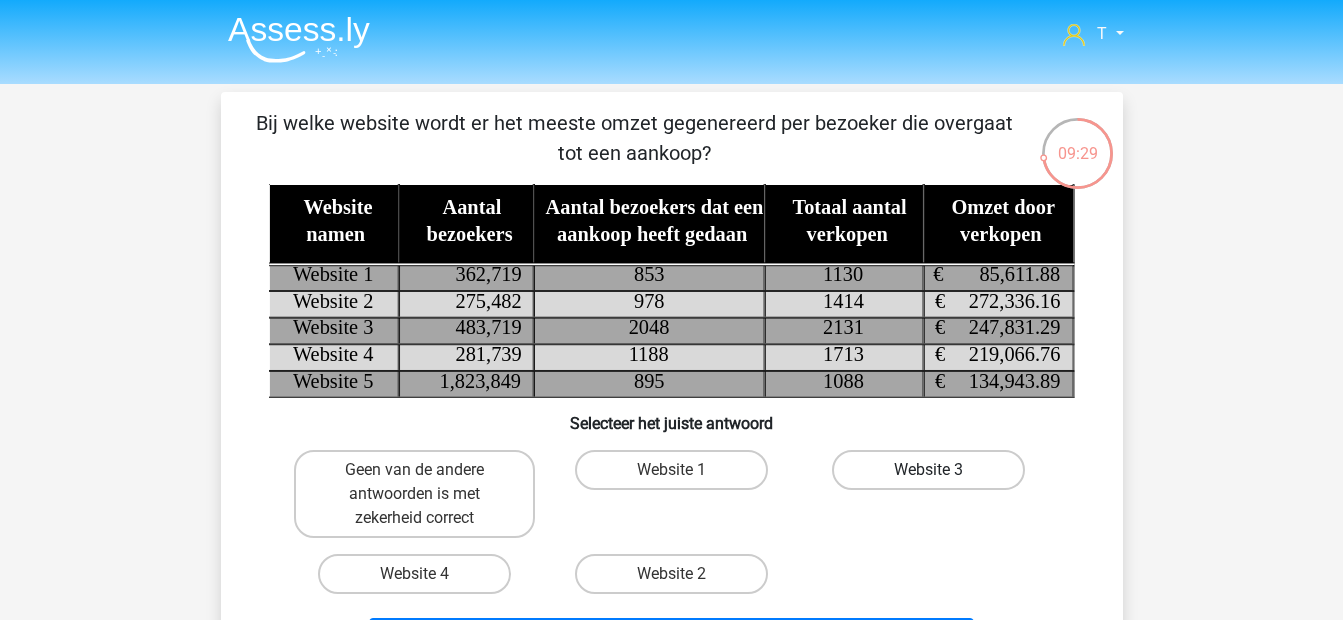 click on "Website 3" at bounding box center [928, 470] 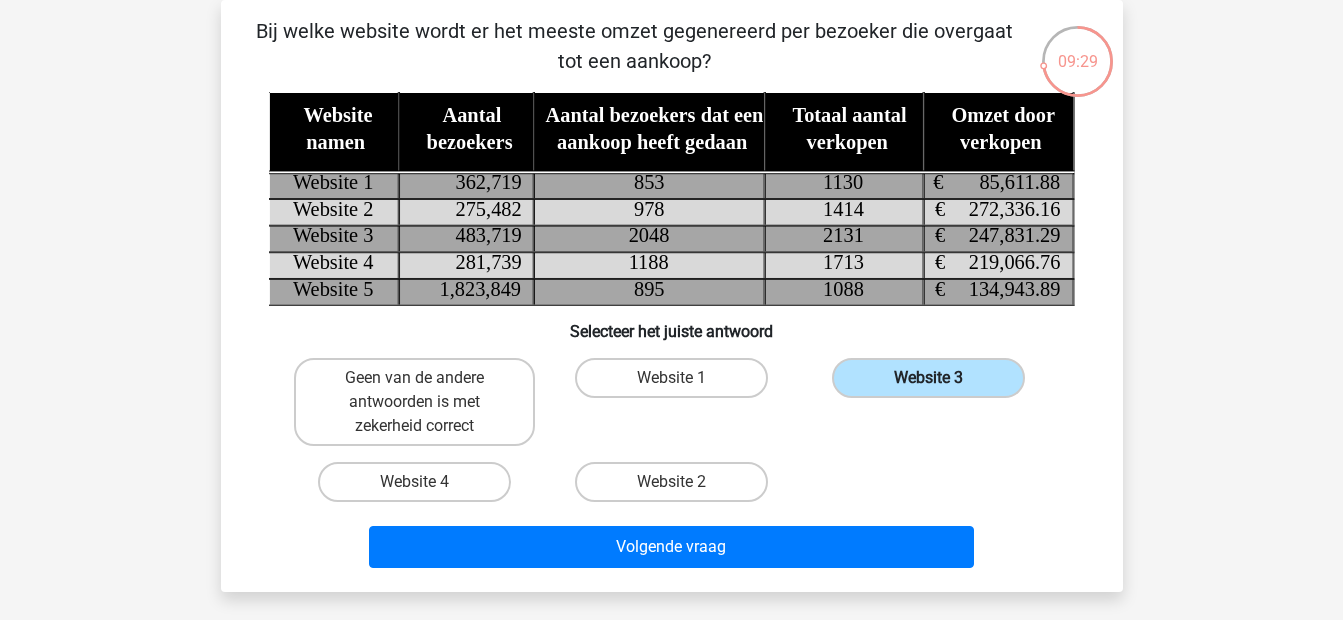 scroll, scrollTop: 133, scrollLeft: 0, axis: vertical 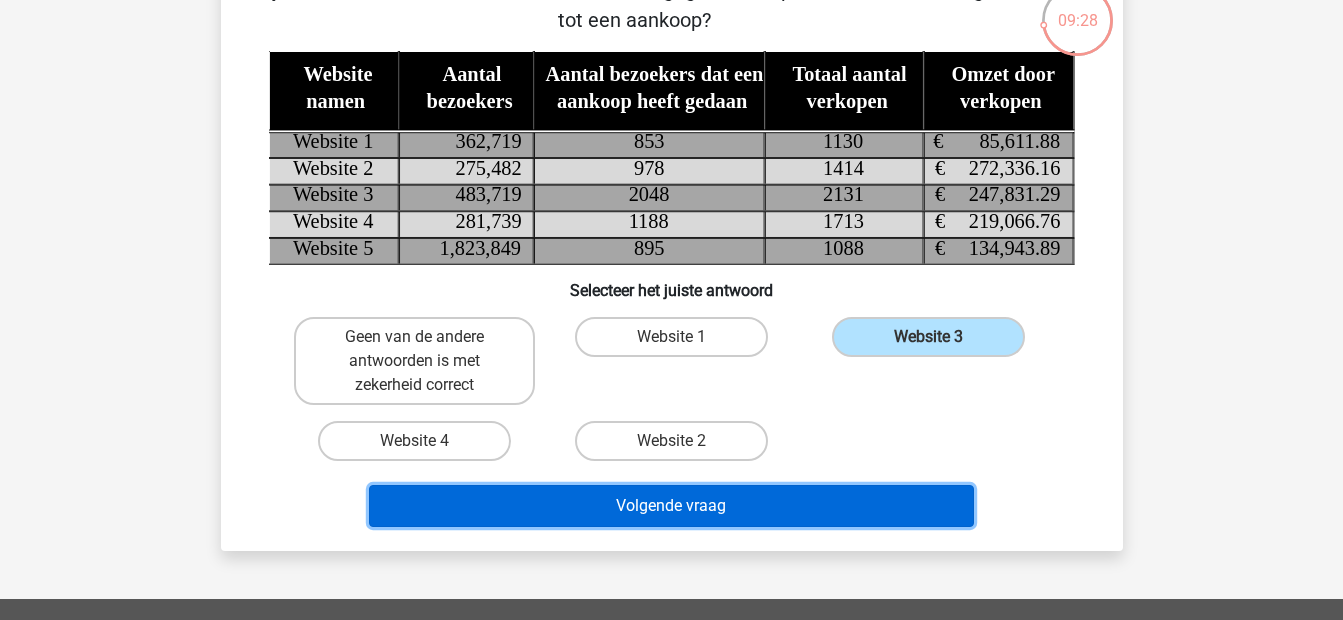click on "Volgende vraag" at bounding box center (671, 506) 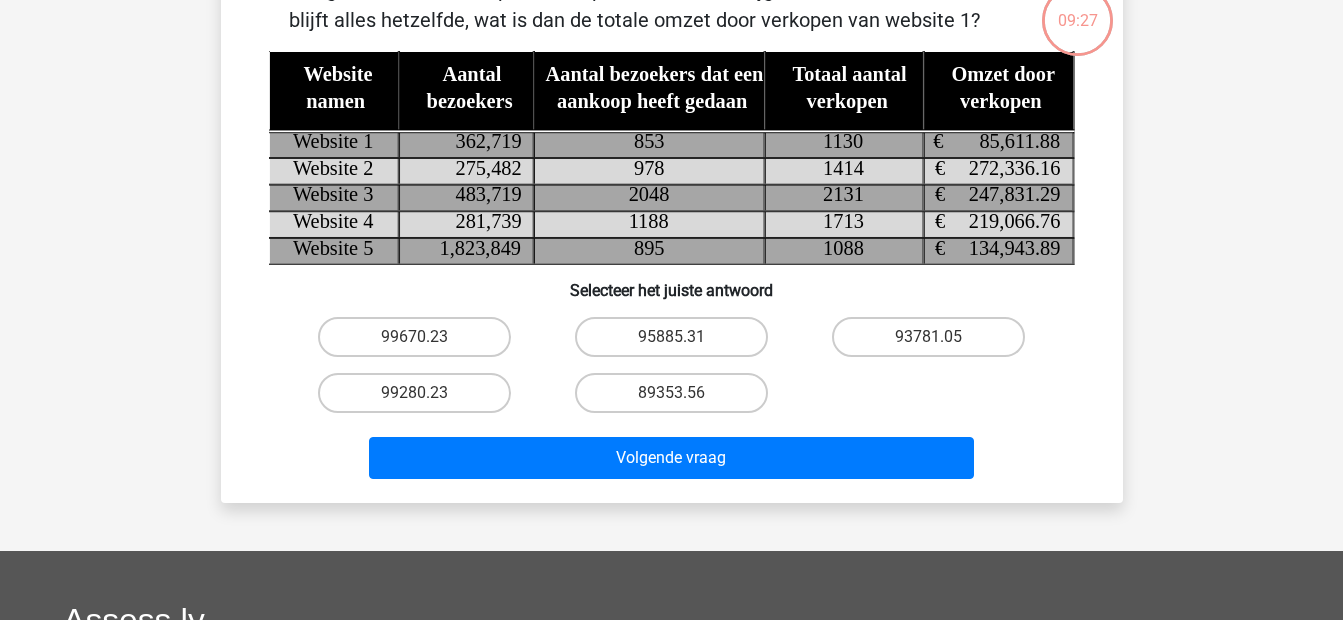 scroll, scrollTop: 92, scrollLeft: 0, axis: vertical 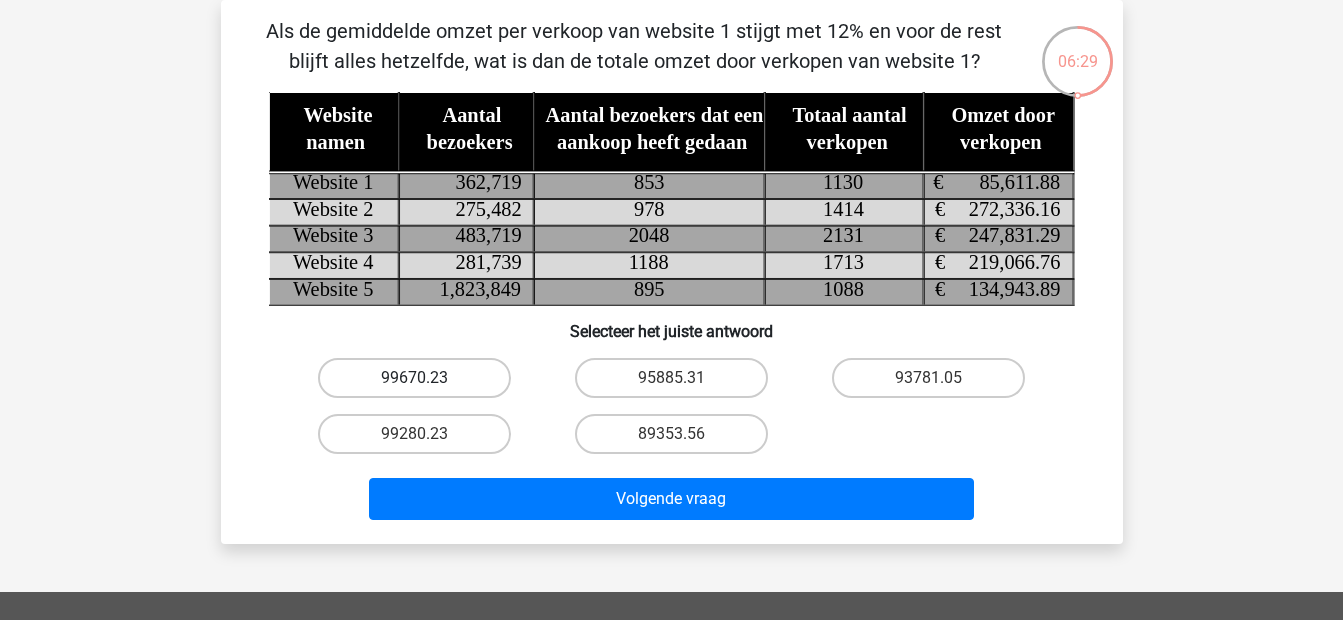 click on "99670.23" at bounding box center (414, 378) 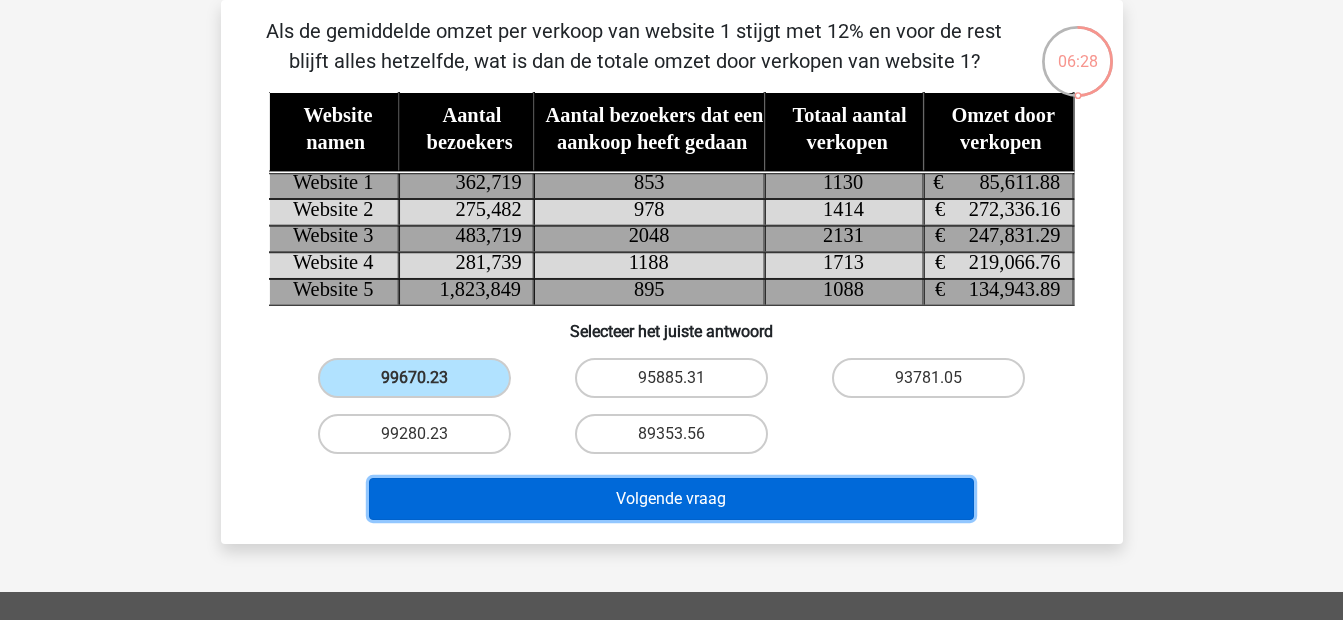 click on "Volgende vraag" at bounding box center (671, 499) 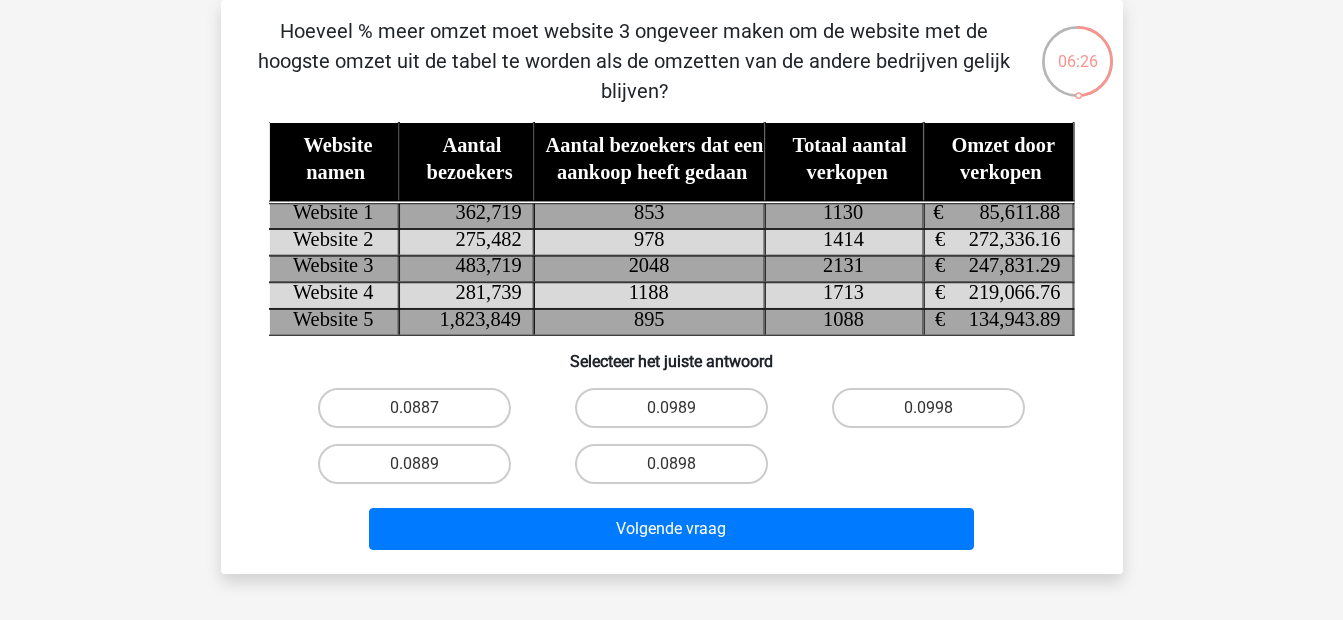 scroll, scrollTop: 0, scrollLeft: 0, axis: both 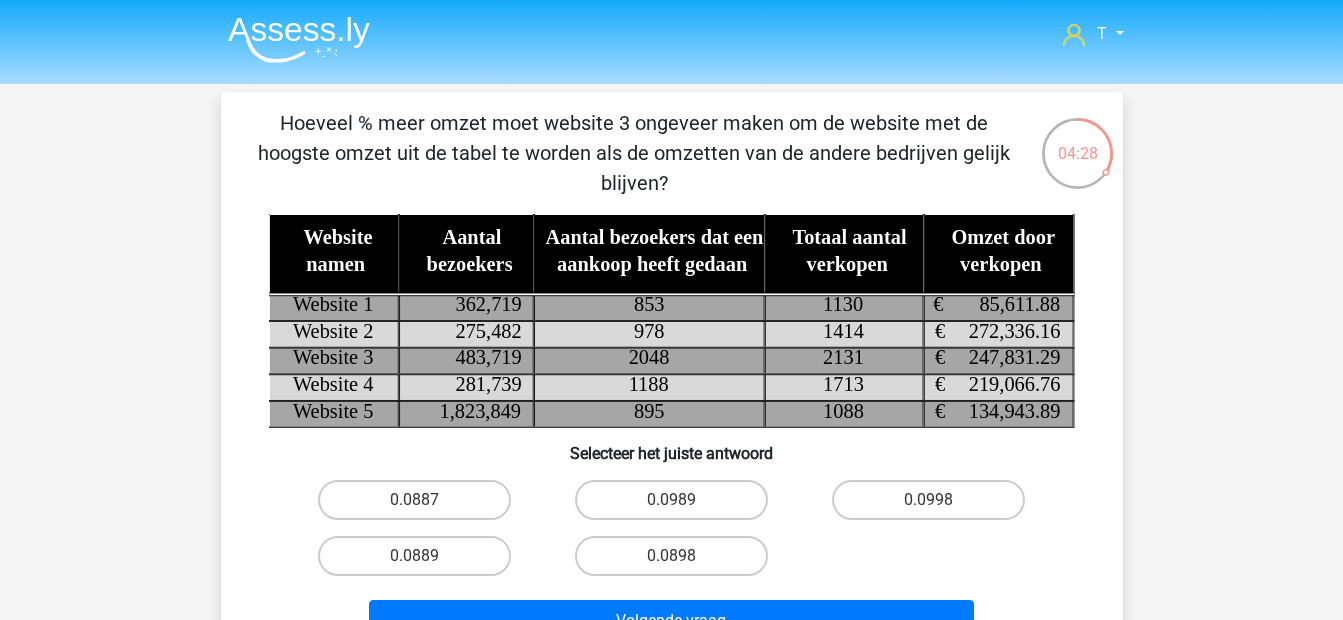 click on "0.0998" at bounding box center [935, 506] 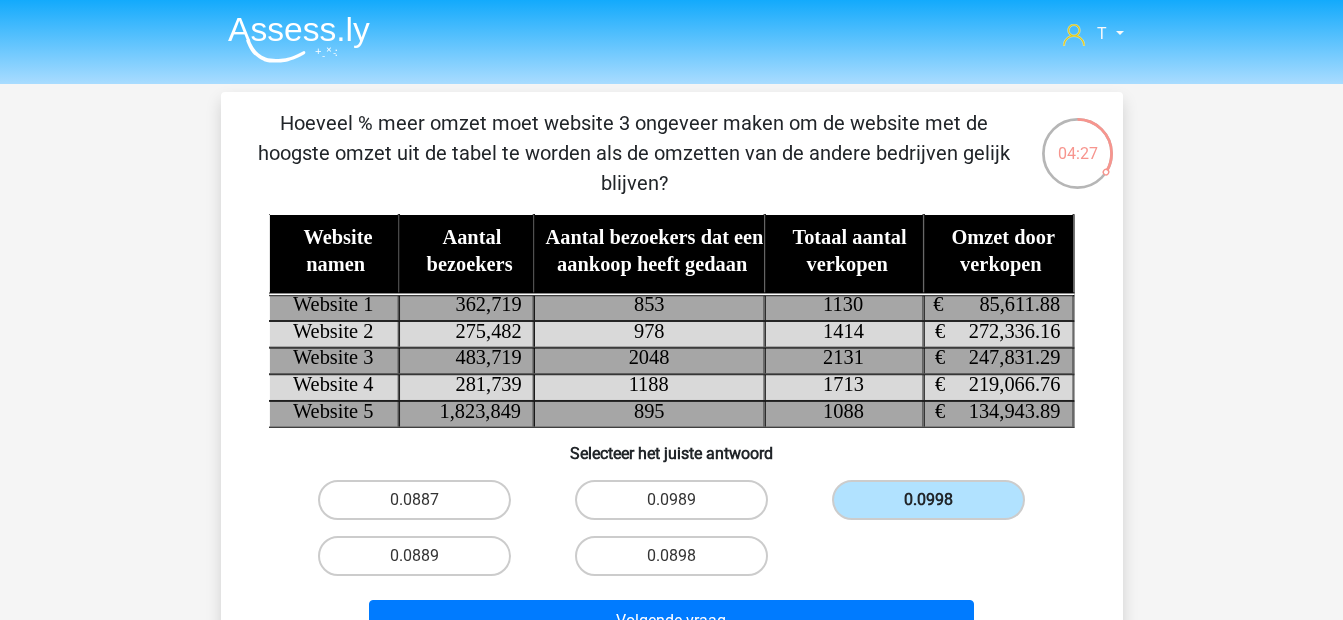 scroll, scrollTop: 133, scrollLeft: 0, axis: vertical 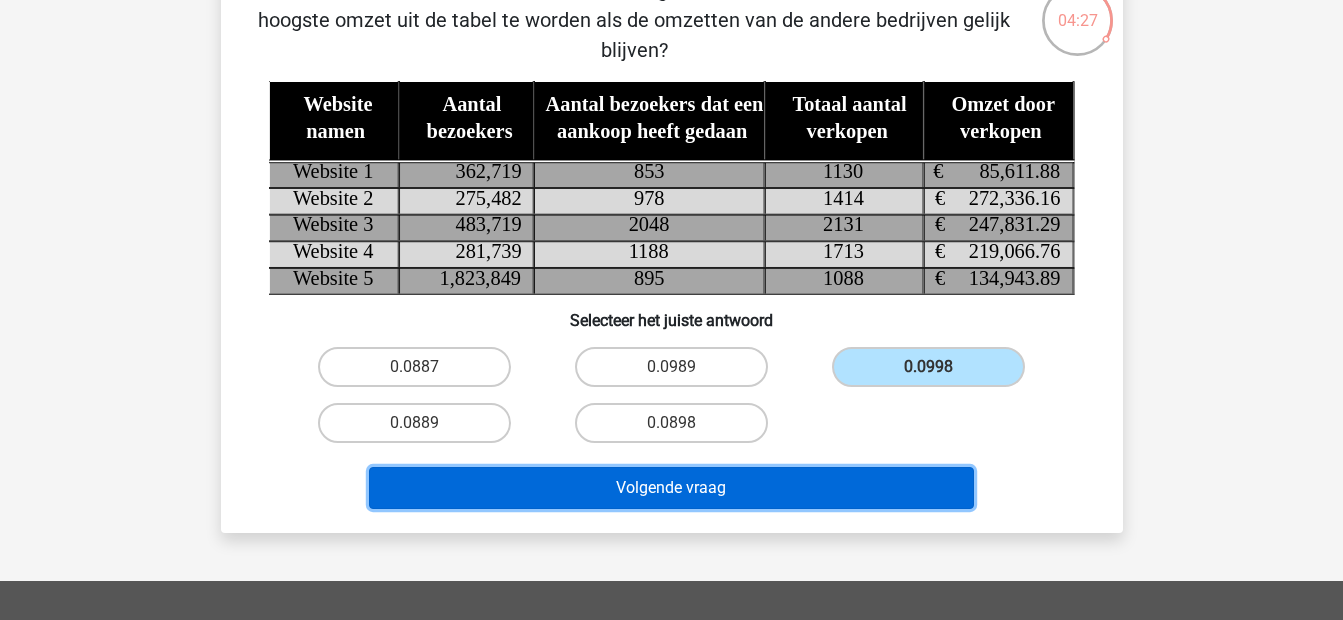 click on "Volgende vraag" at bounding box center [671, 488] 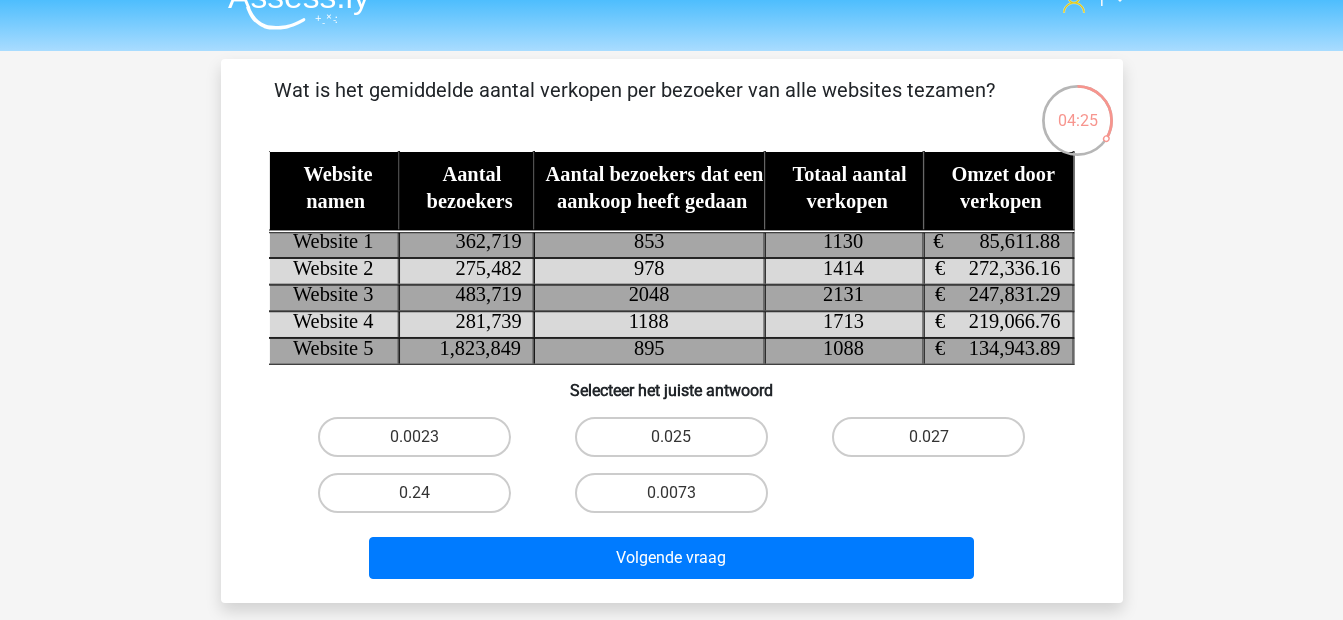 scroll, scrollTop: 0, scrollLeft: 0, axis: both 